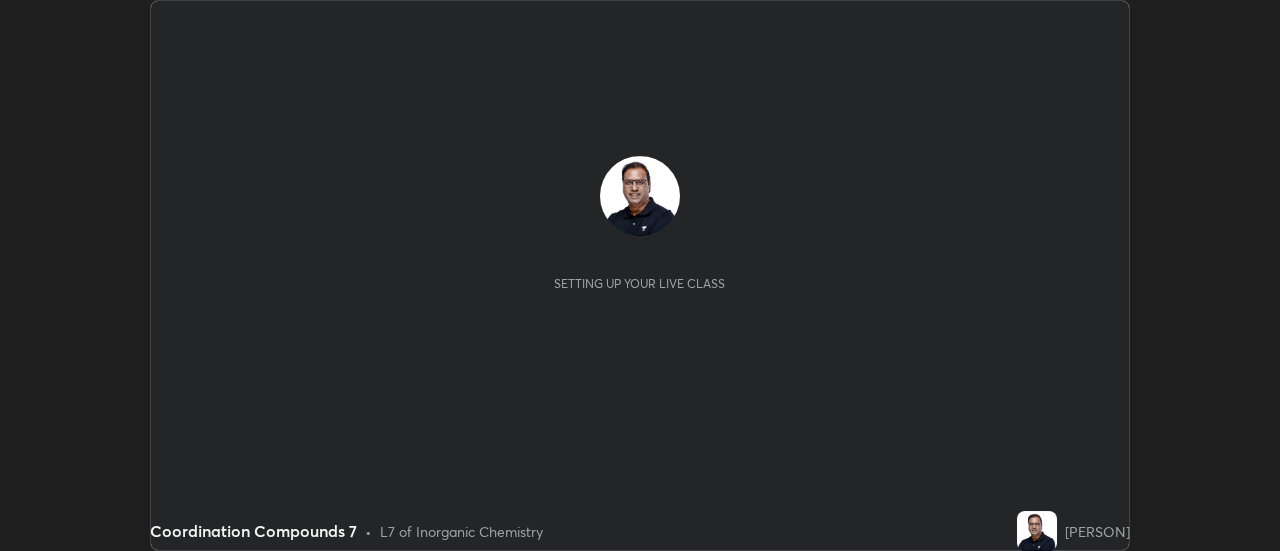 scroll, scrollTop: 0, scrollLeft: 0, axis: both 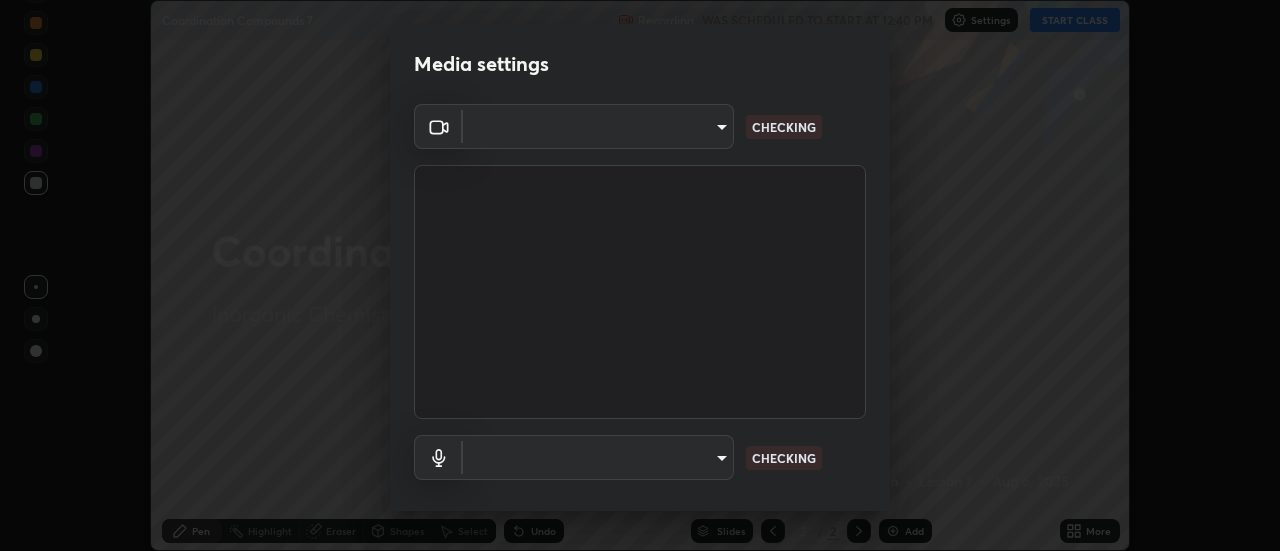 type on "4a99d6bca69bbdd202d3e351d44e5ccc04c012061a427bef120972fbb6fcb4fc" 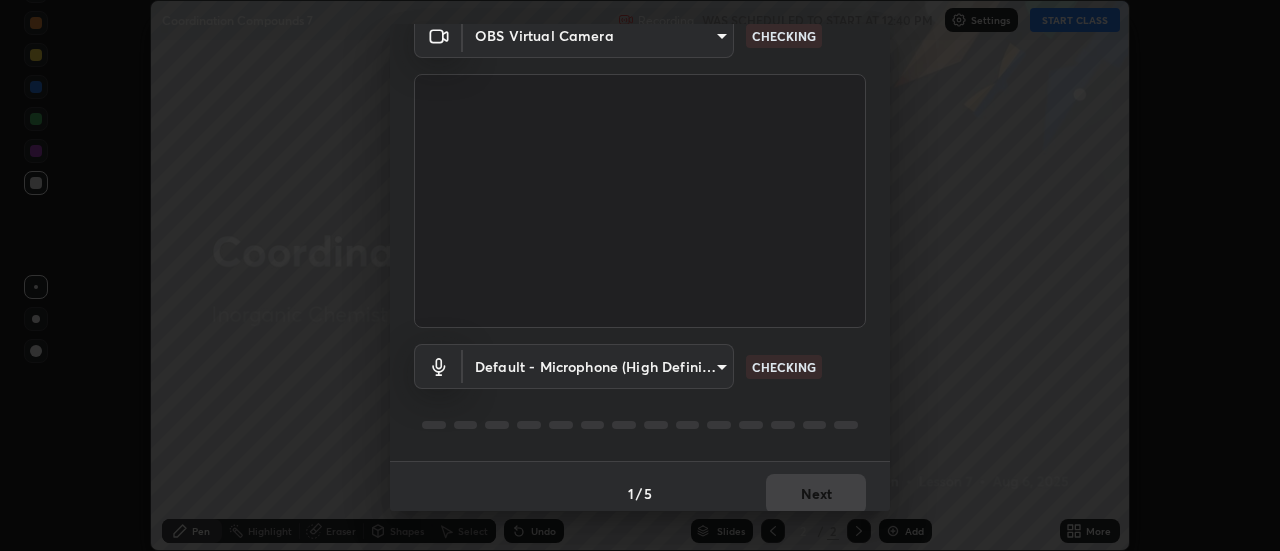 scroll, scrollTop: 105, scrollLeft: 0, axis: vertical 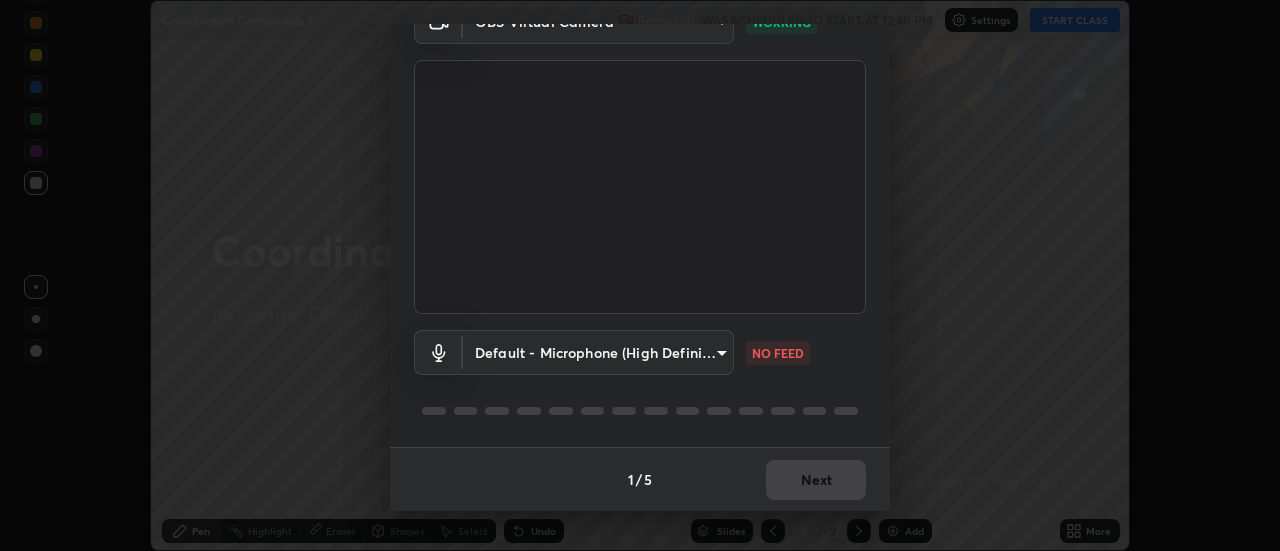 click on "Erase all Coordination Compounds 7 Recording WAS SCHEDULED TO START AT  [TIME] Settings START CLASS Setting up your live class Coordination Compounds 7 • L7 of Inorganic Chemistry [PERSON] Pen Highlight Eraser Shapes Select Undo Slides 2 / 2 Add More No doubts shared Encourage your learners to ask a doubt for better clarity Report an issue Reason for reporting Buffering Chat not working Audio - Video sync issue Educator video quality low ​ Attach an image Report Media settings OBS Virtual Camera [HASH] WORKING Default - Microphone (High Definition Audio Device) default NO FEED 1 / 5 Next" at bounding box center [640, 275] 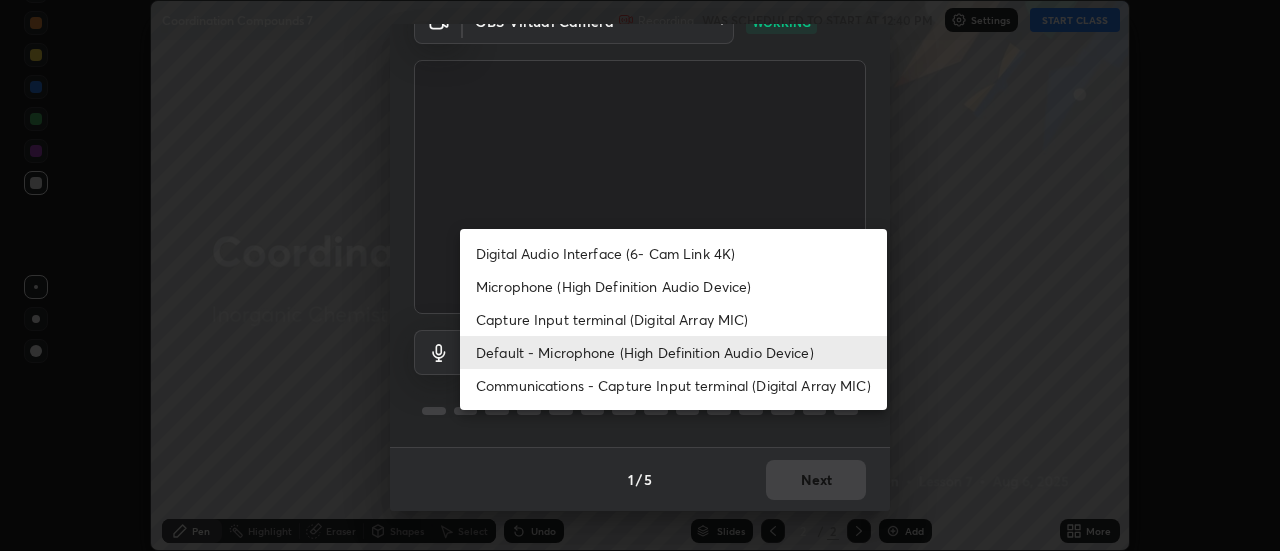 click on "Communications - Capture Input terminal (Digital Array MIC)" at bounding box center [673, 385] 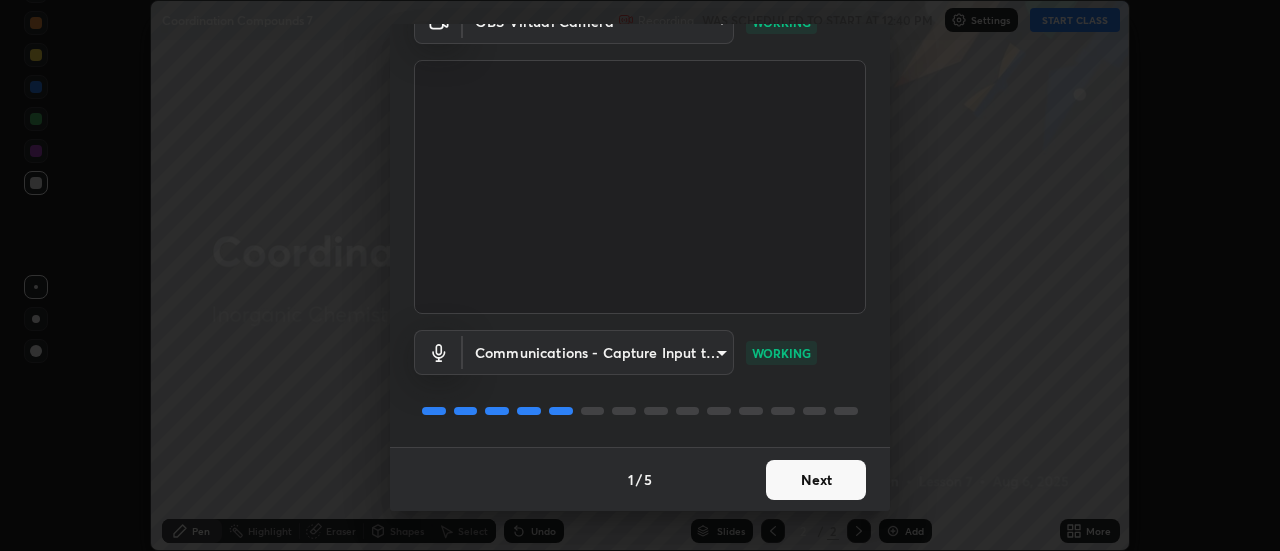 click on "Erase all Coordination Compounds 7 Recording WAS SCHEDULED TO START AT  [TIME] Settings START CLASS Setting up your live class Coordination Compounds 7 • L7 of Inorganic Chemistry [PERSON] Pen Highlight Eraser Shapes Select Undo Slides 2 / 2 Add More No doubts shared Encourage your learners to ask a doubt for better clarity Report an issue Reason for reporting Buffering Chat not working Audio - Video sync issue Educator video quality low ​ Attach an image Report Media settings OBS Virtual Camera [HASH] WORKING Communications - Capture Input terminal (Digital Array MIC) communications WORKING 1 / 5 Next" at bounding box center (640, 275) 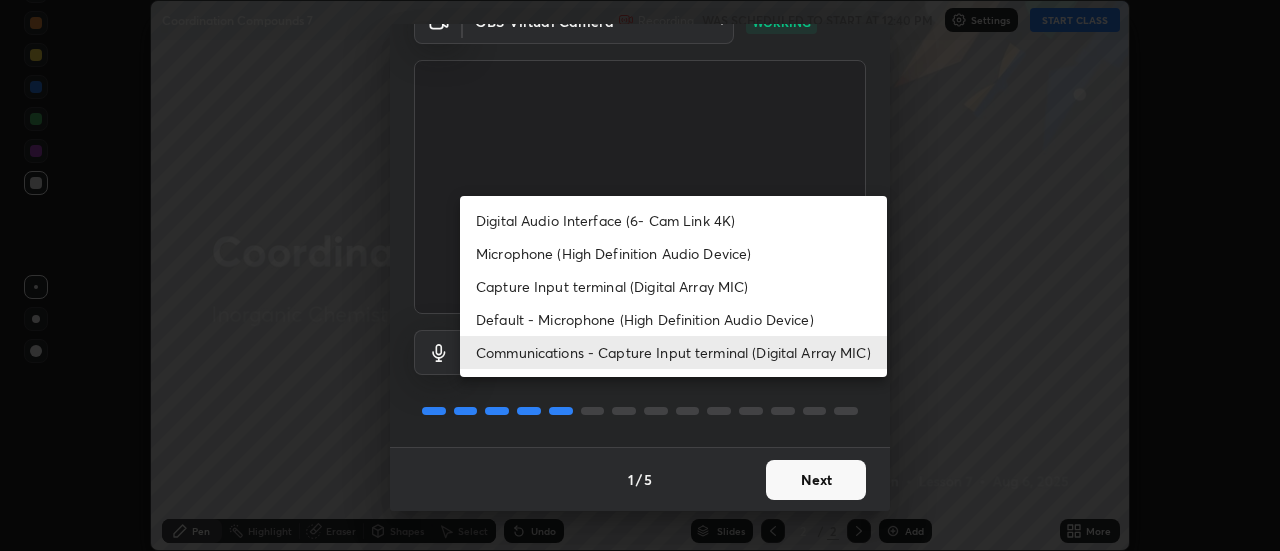 click on "Microphone (High Definition Audio Device)" at bounding box center [673, 253] 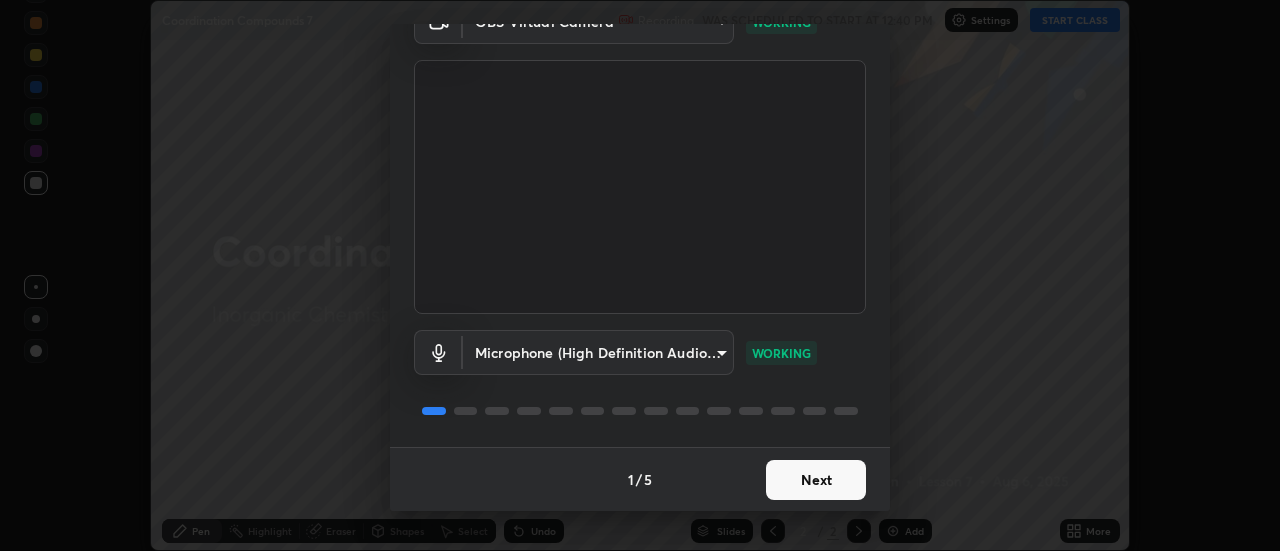 click on "Next" at bounding box center (816, 480) 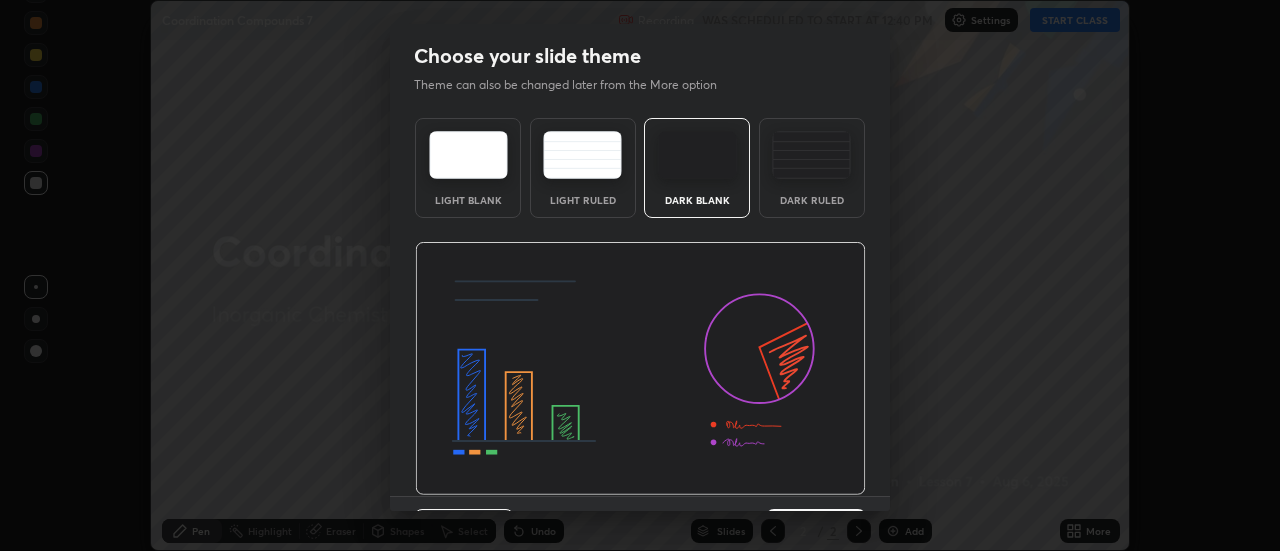 click at bounding box center [640, 369] 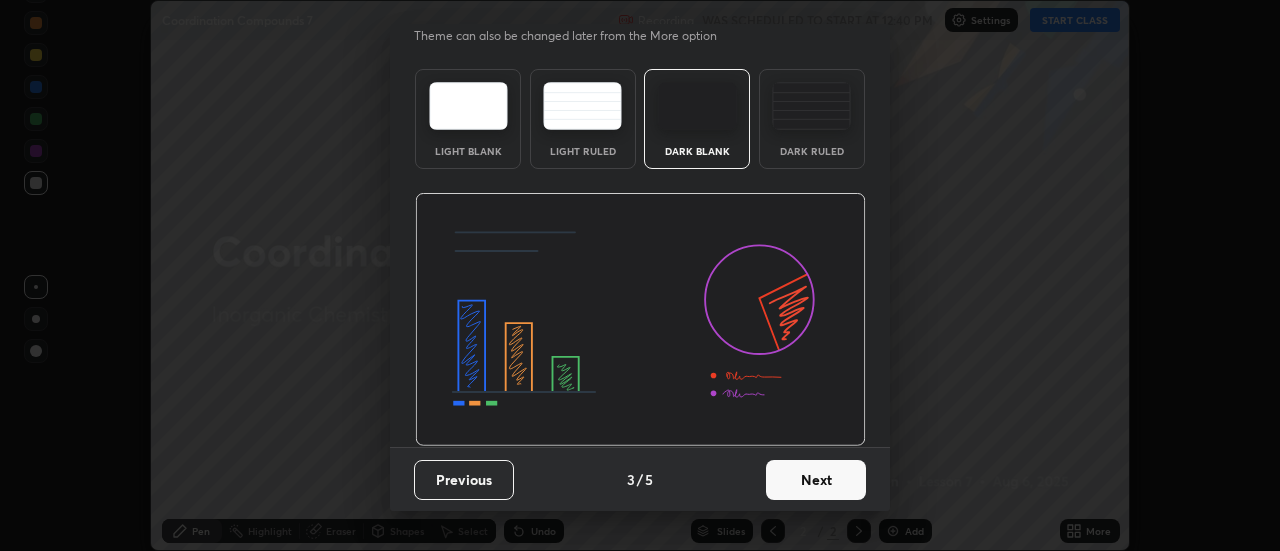 click on "Next" at bounding box center (816, 480) 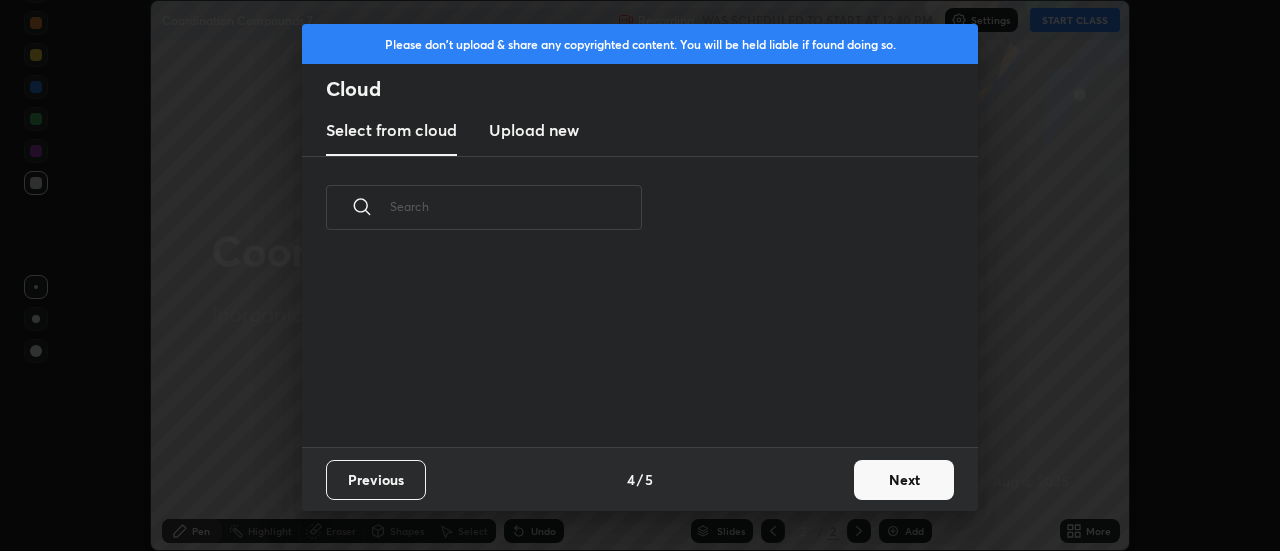 scroll, scrollTop: 0, scrollLeft: 0, axis: both 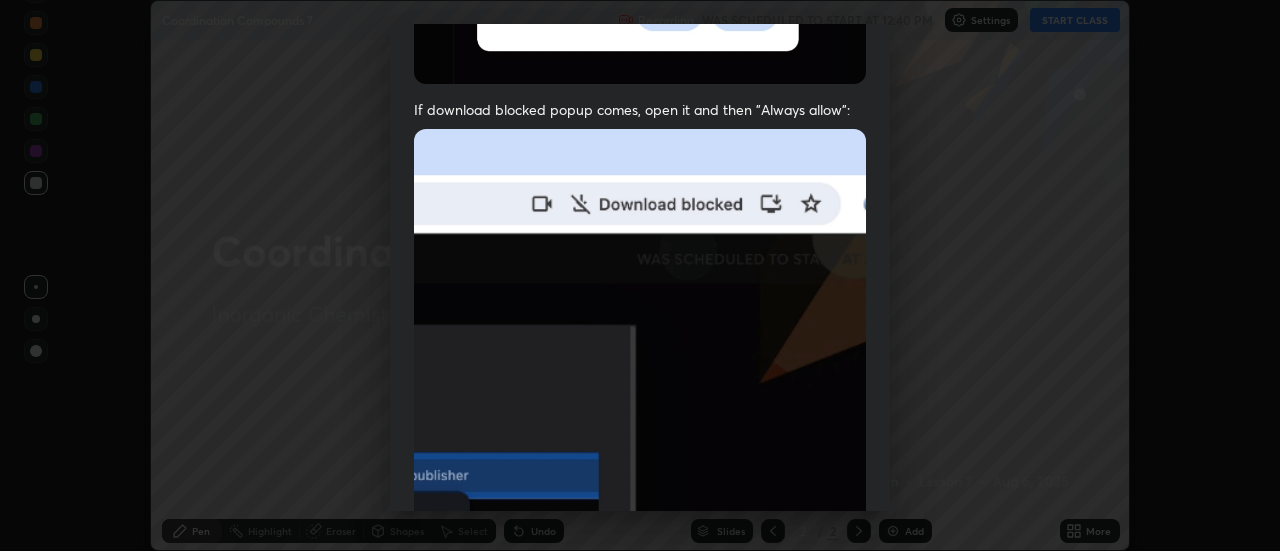 click at bounding box center [640, 347] 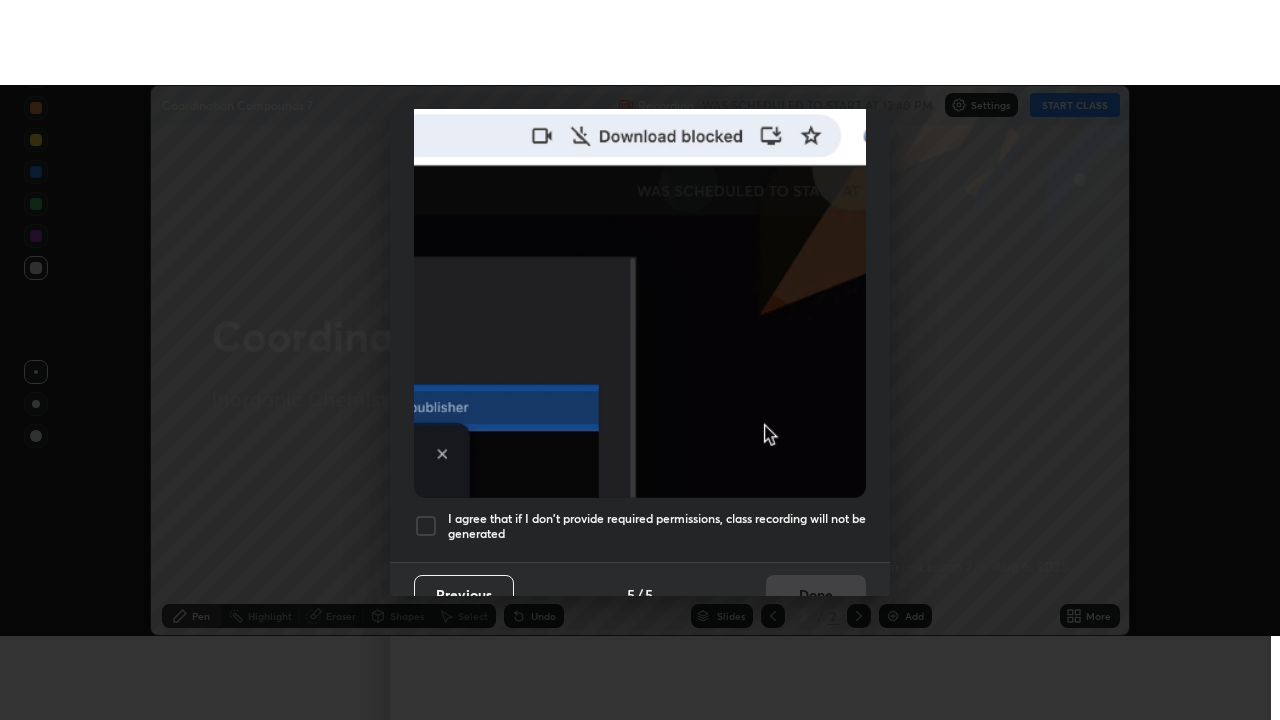 scroll, scrollTop: 513, scrollLeft: 0, axis: vertical 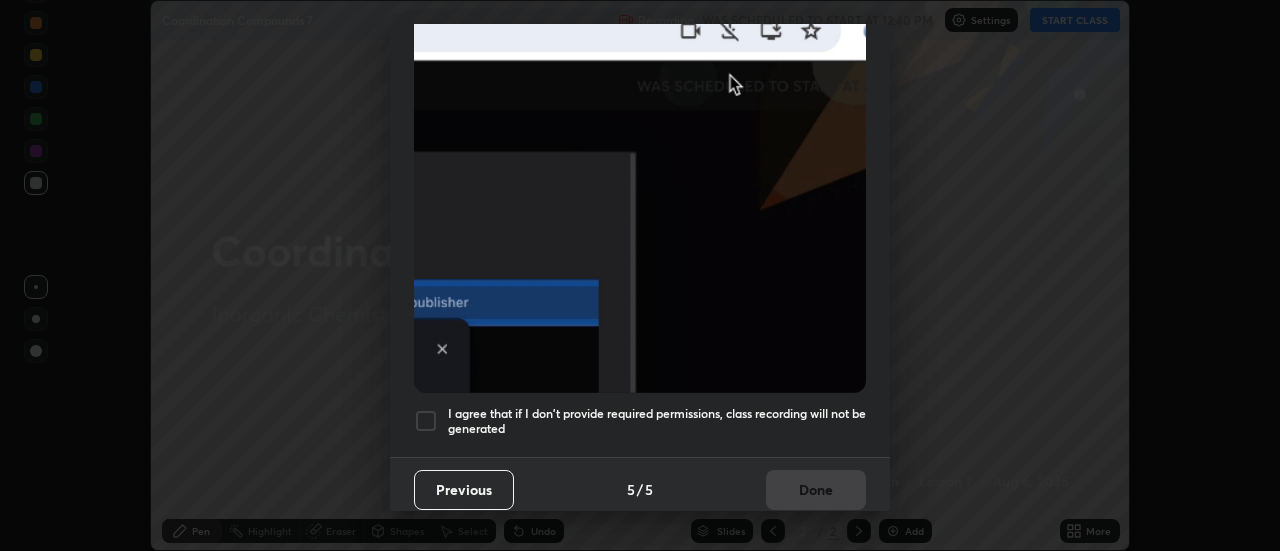 click at bounding box center [426, 421] 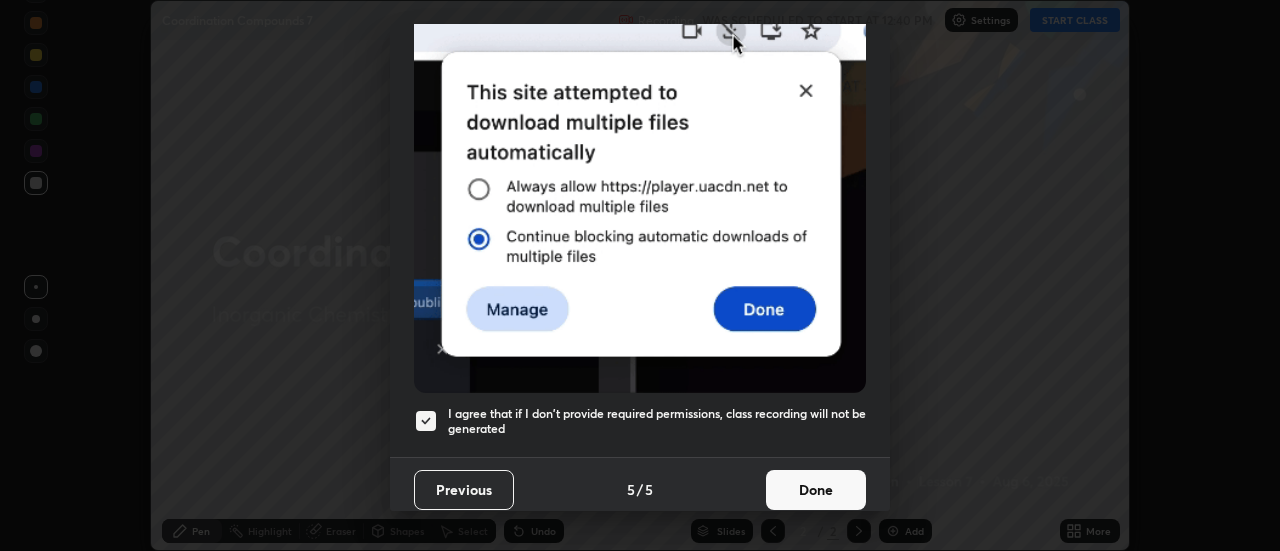 click on "Done" at bounding box center [816, 490] 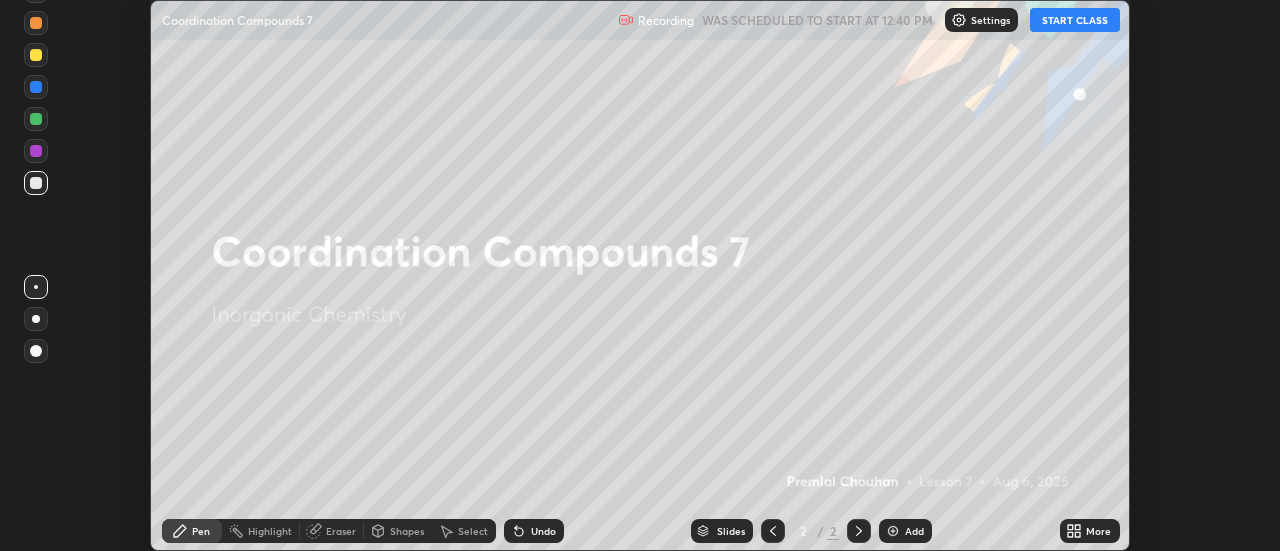 click on "START CLASS" at bounding box center (1075, 20) 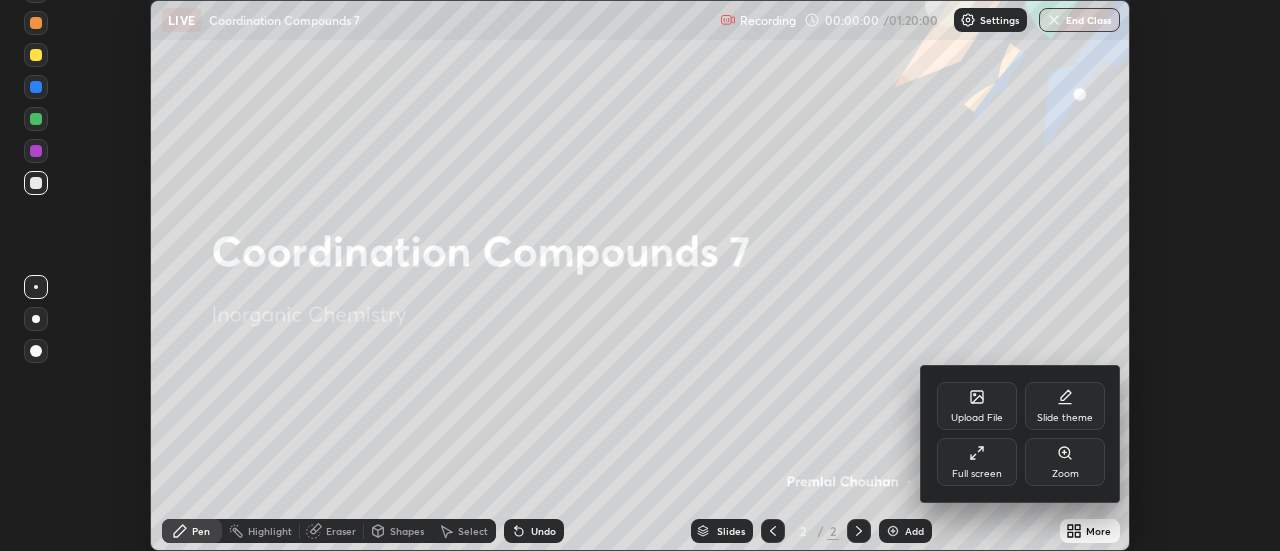 click on "Full screen" at bounding box center (977, 462) 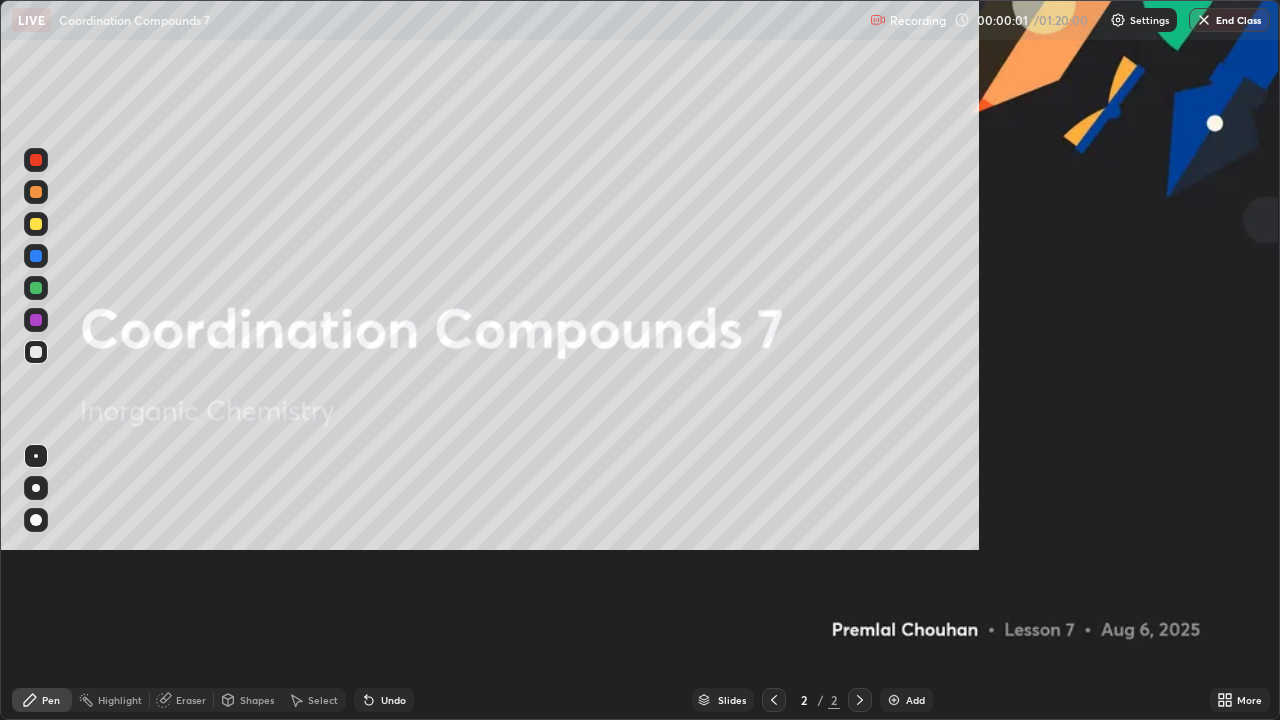 scroll, scrollTop: 99280, scrollLeft: 98720, axis: both 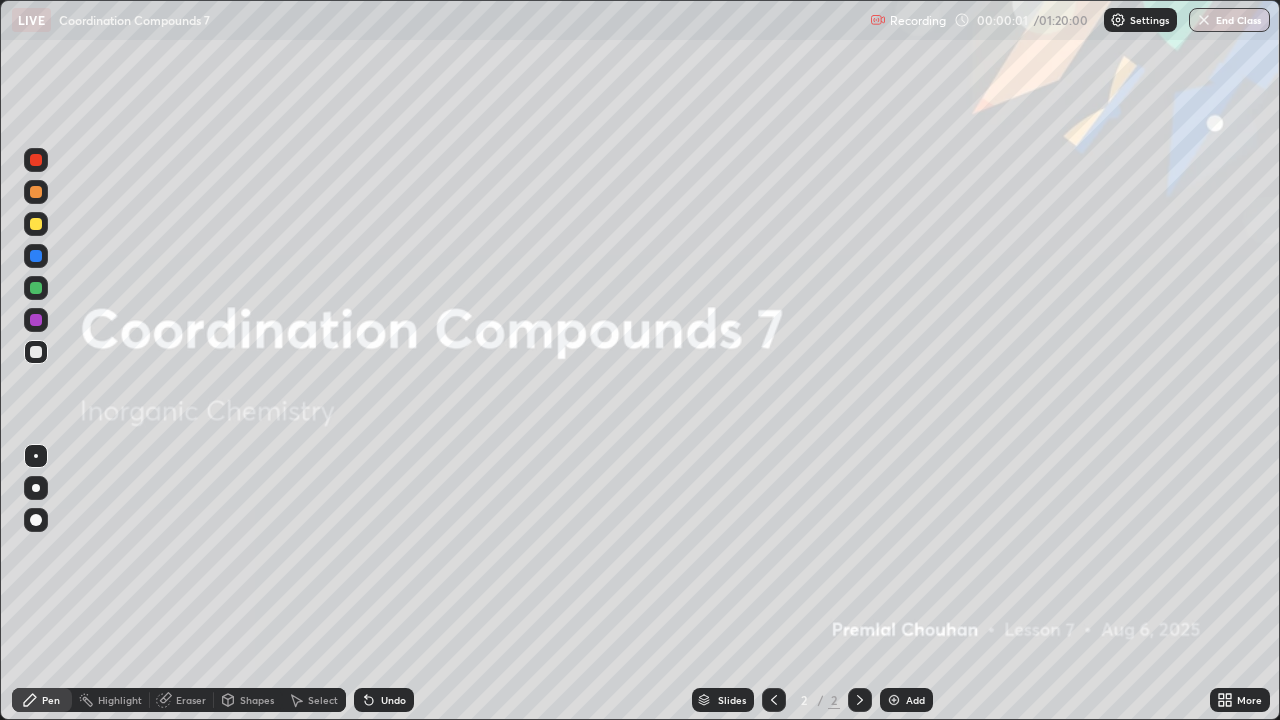 click at bounding box center [894, 700] 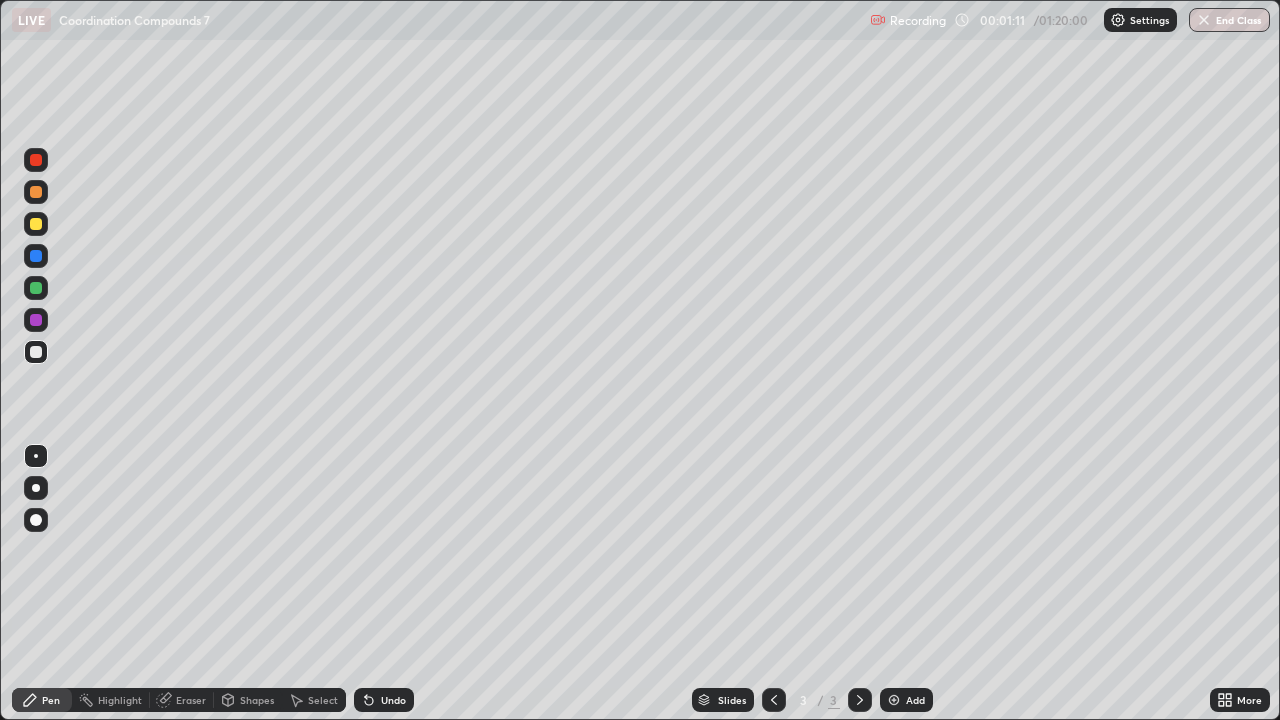 click at bounding box center [36, 224] 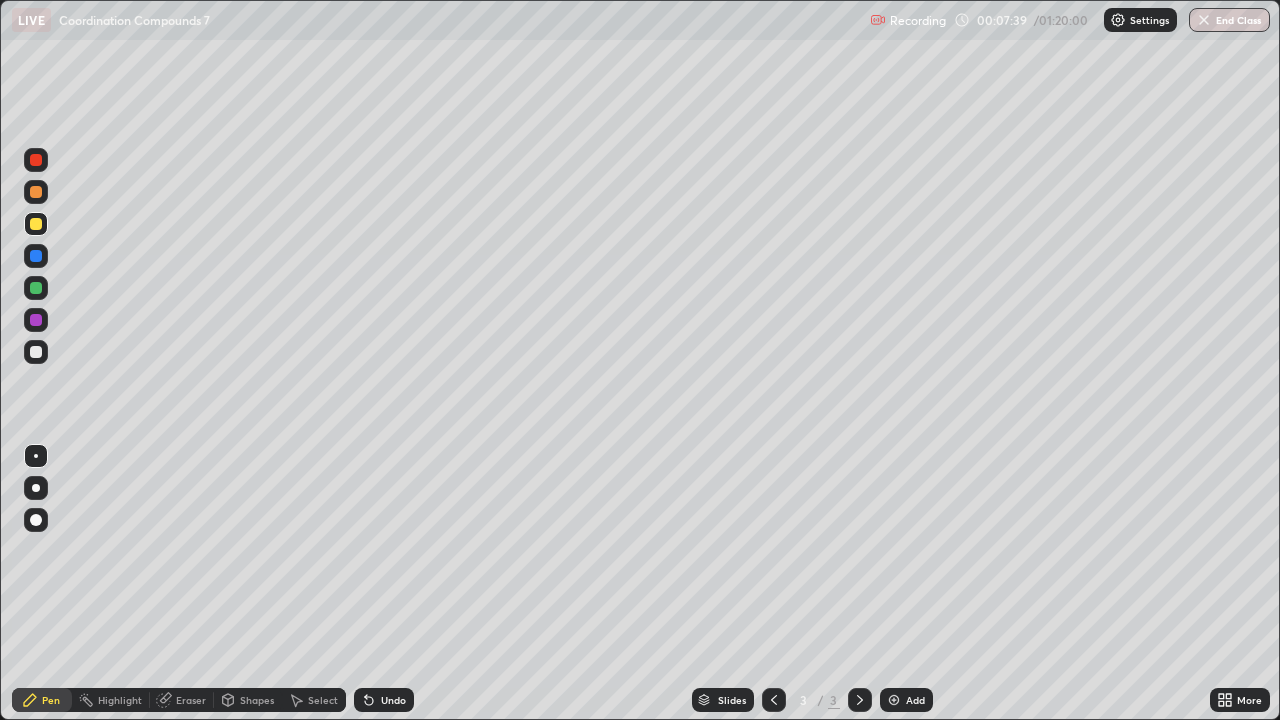 click at bounding box center [36, 192] 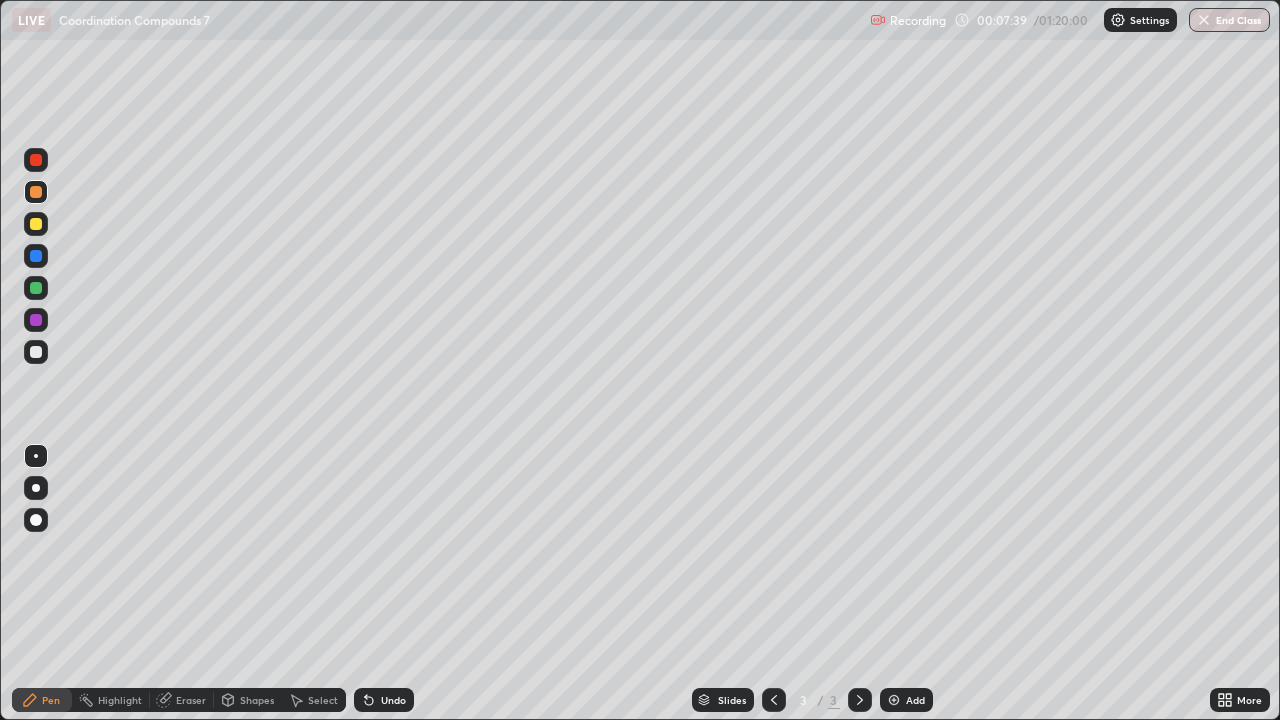 click at bounding box center (36, 192) 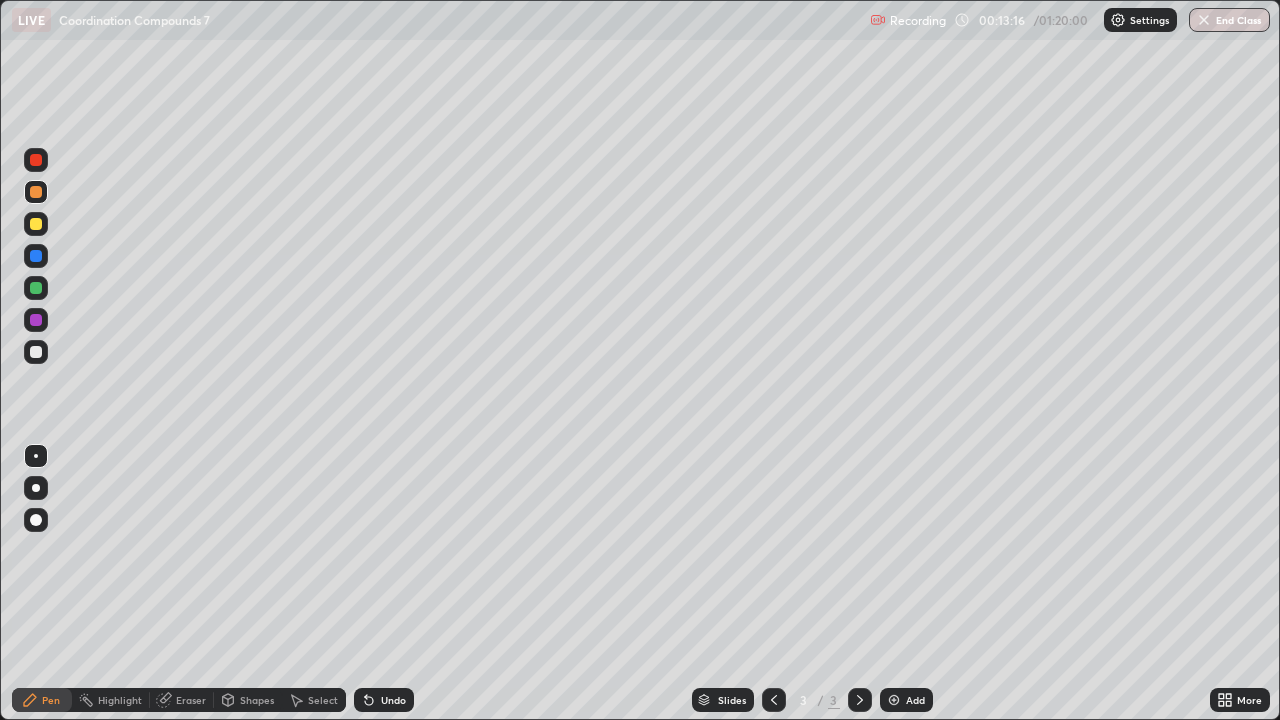 click on "Eraser" at bounding box center (191, 700) 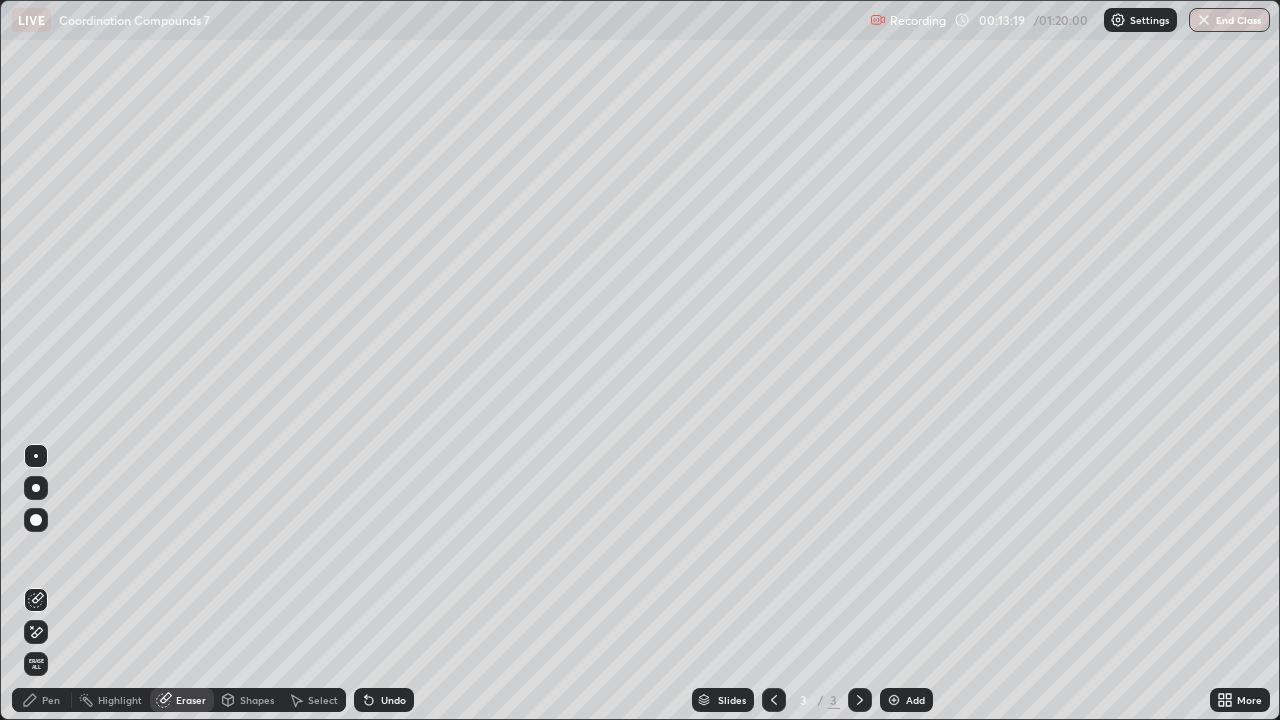 click on "Pen" at bounding box center [42, 700] 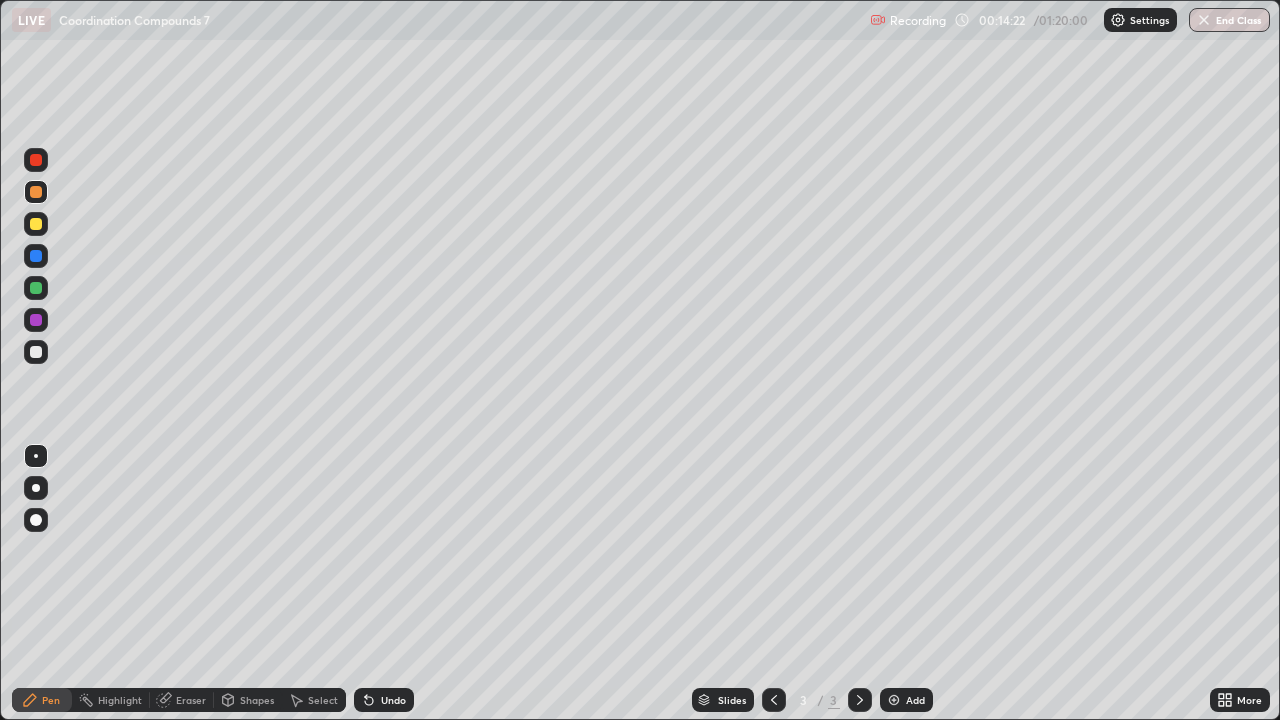 click at bounding box center (860, 700) 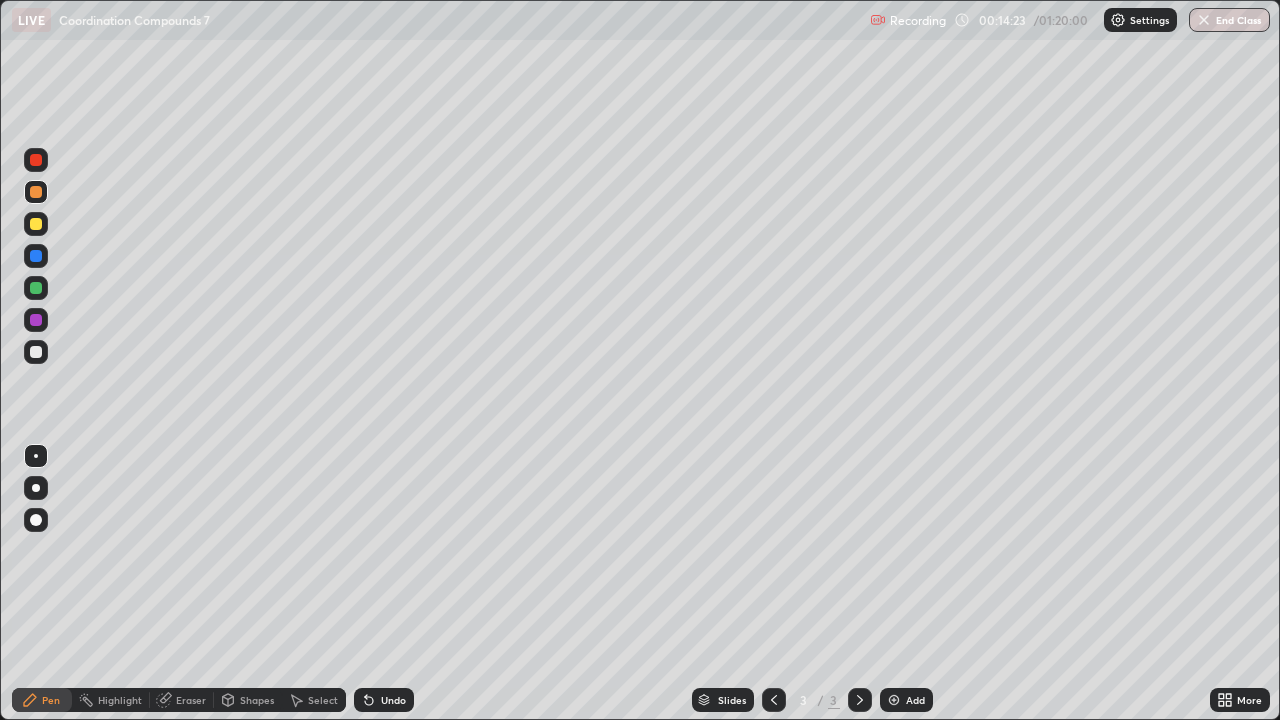 click at bounding box center [894, 700] 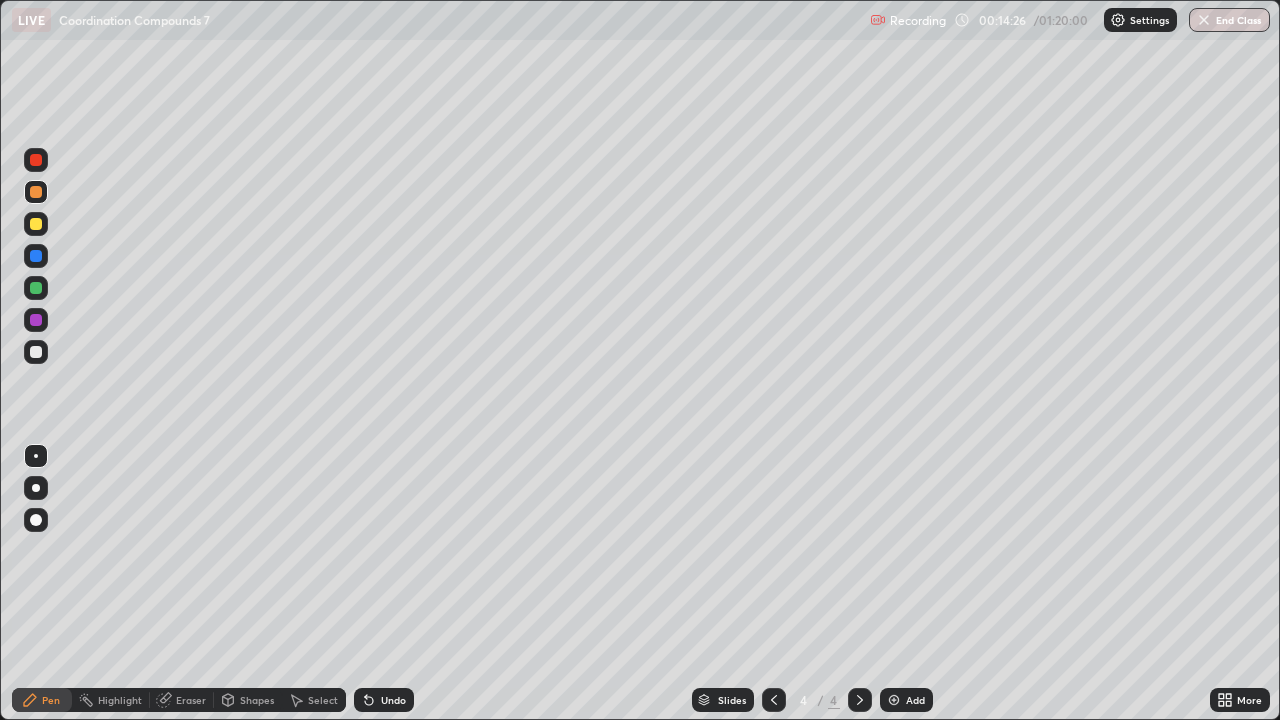 click at bounding box center (36, 224) 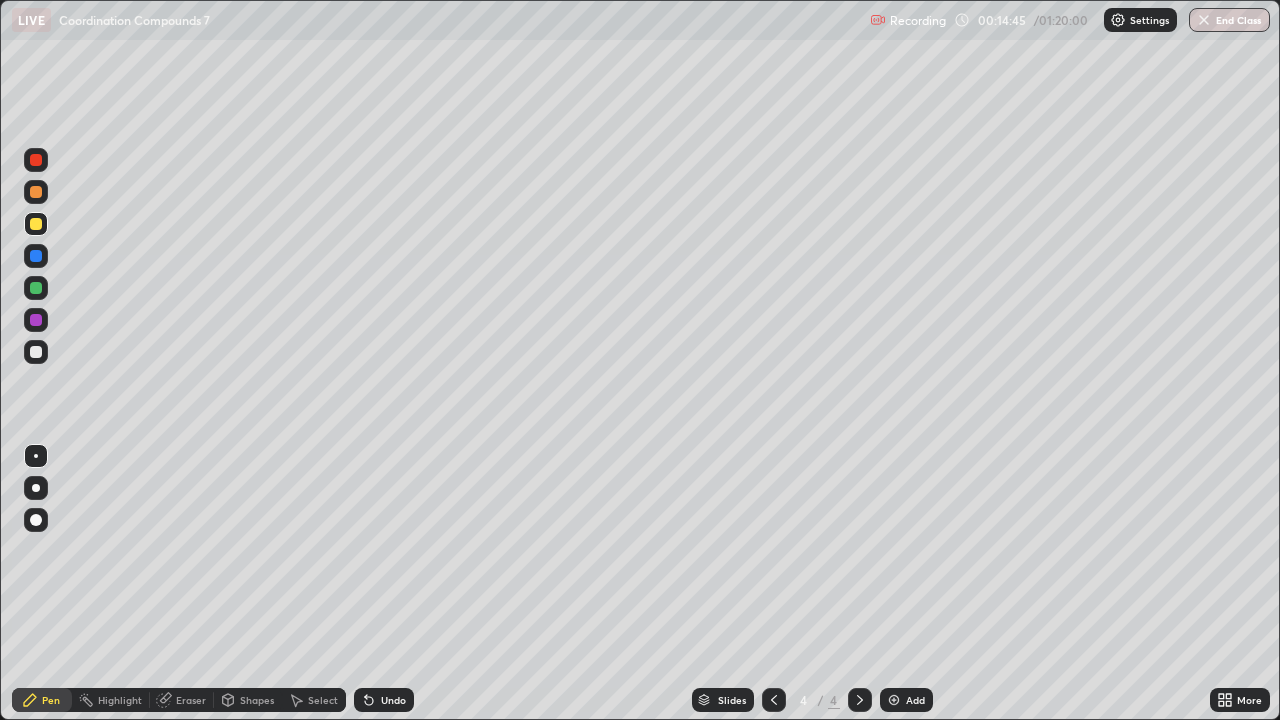 click on "Eraser" at bounding box center [191, 700] 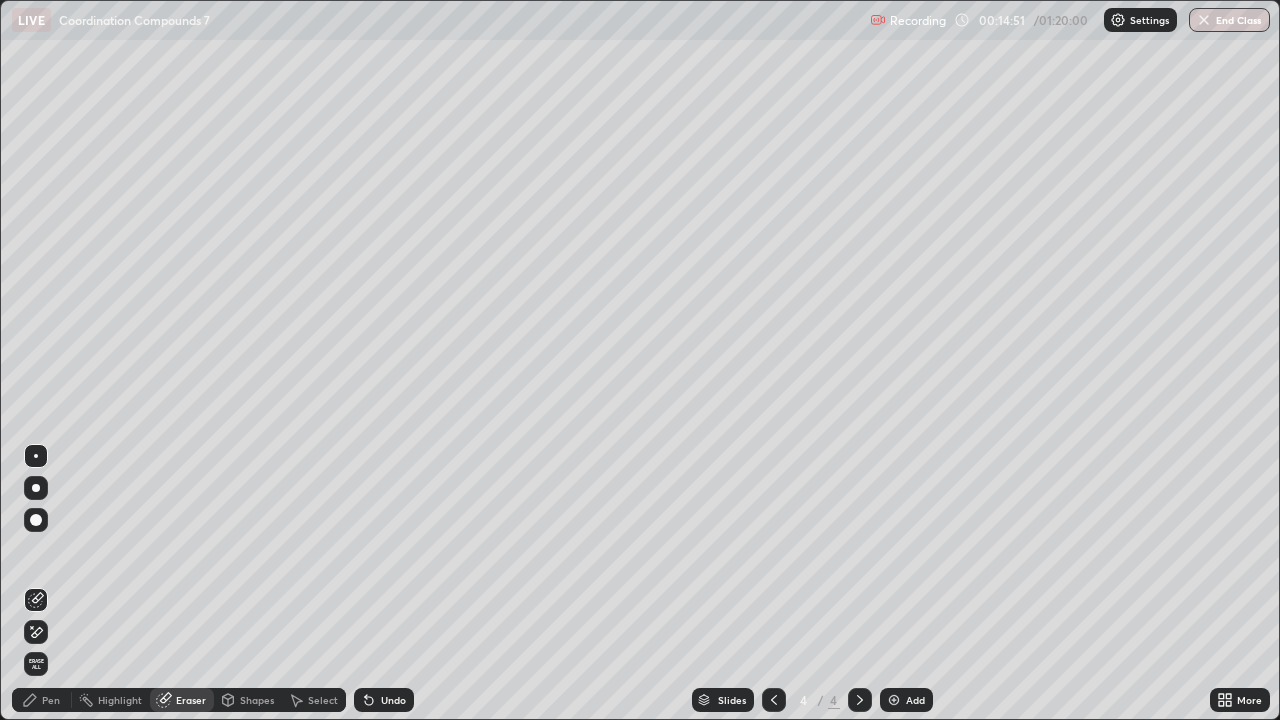 click on "Pen" at bounding box center [51, 700] 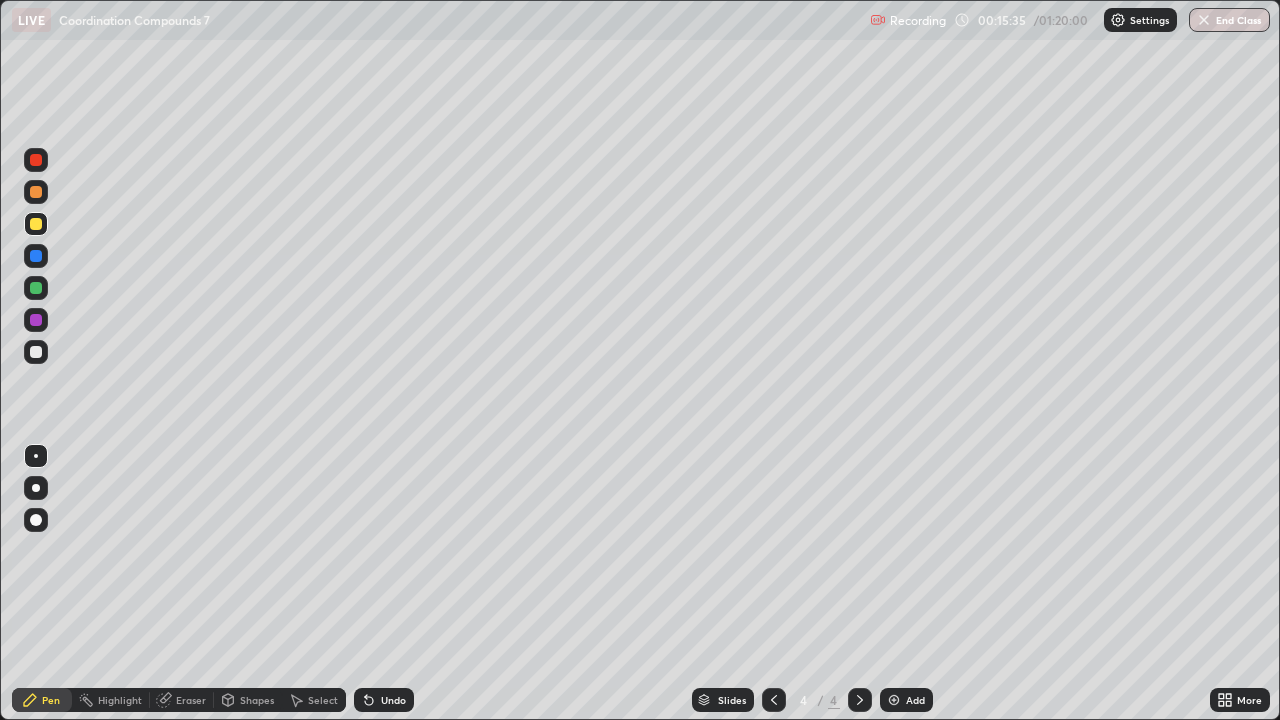 click on "Slides" at bounding box center [723, 700] 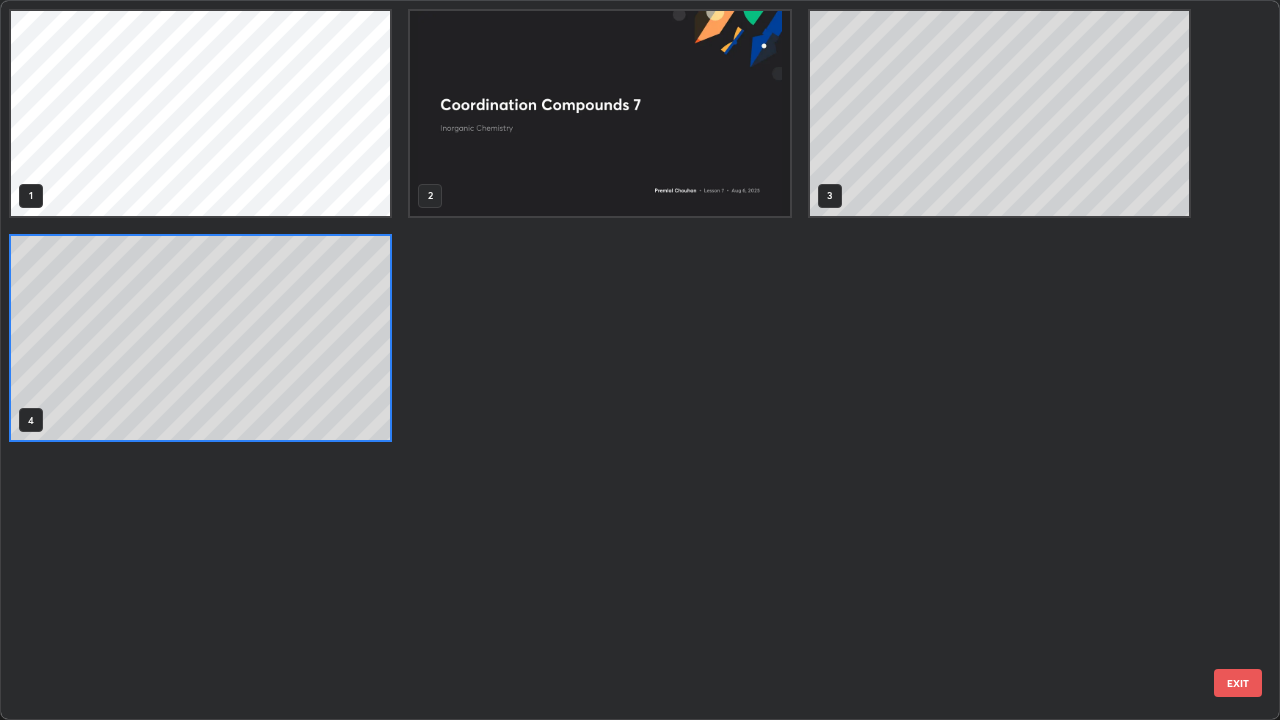 scroll, scrollTop: 7, scrollLeft: 11, axis: both 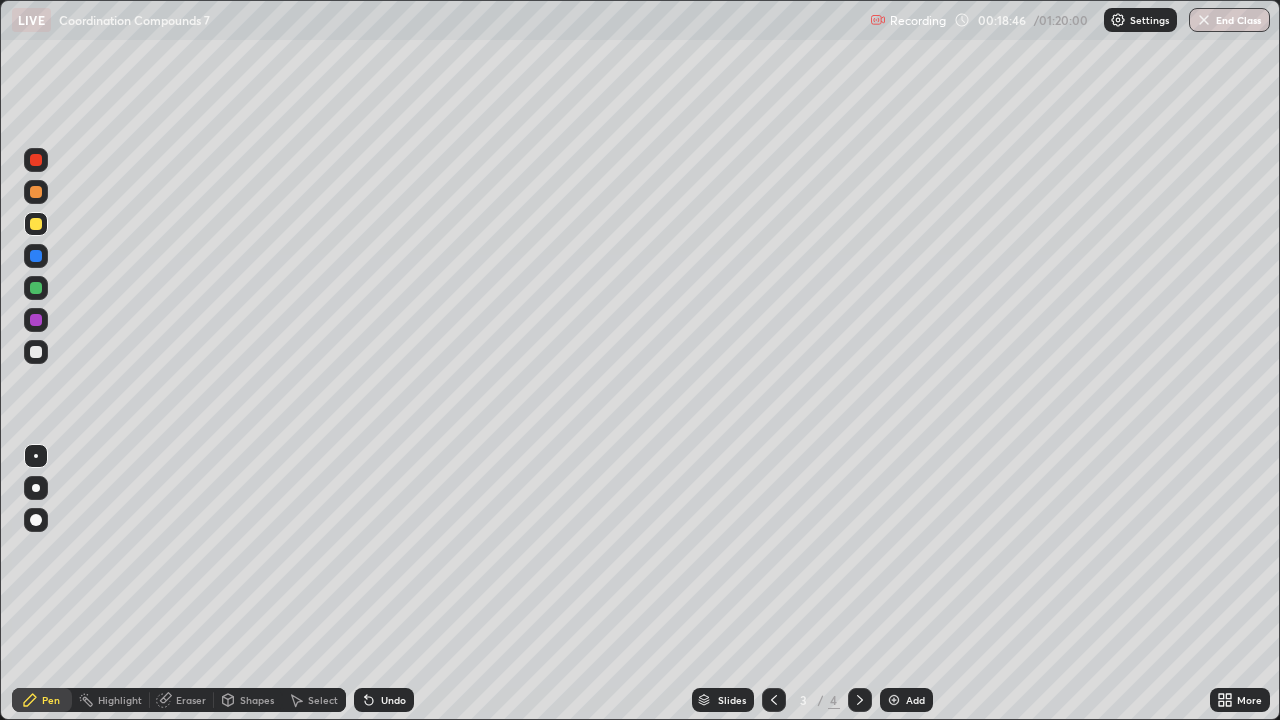 click 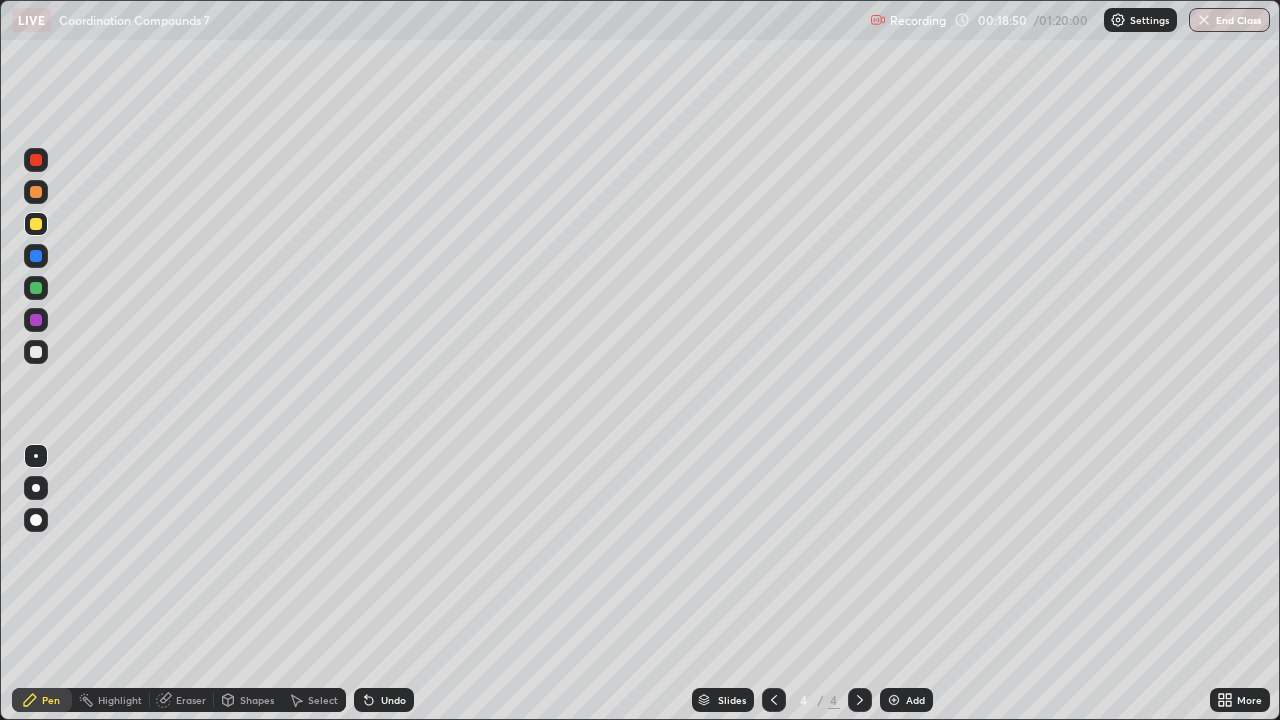 click at bounding box center (36, 192) 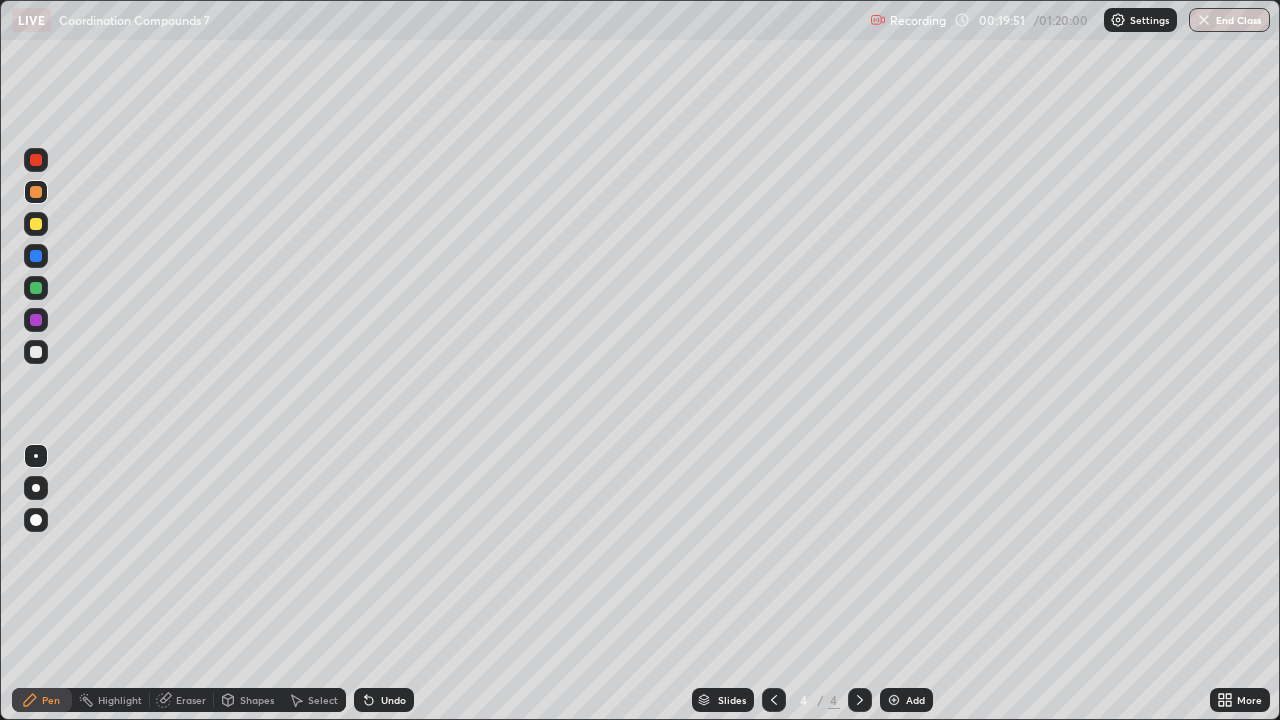 click at bounding box center (36, 224) 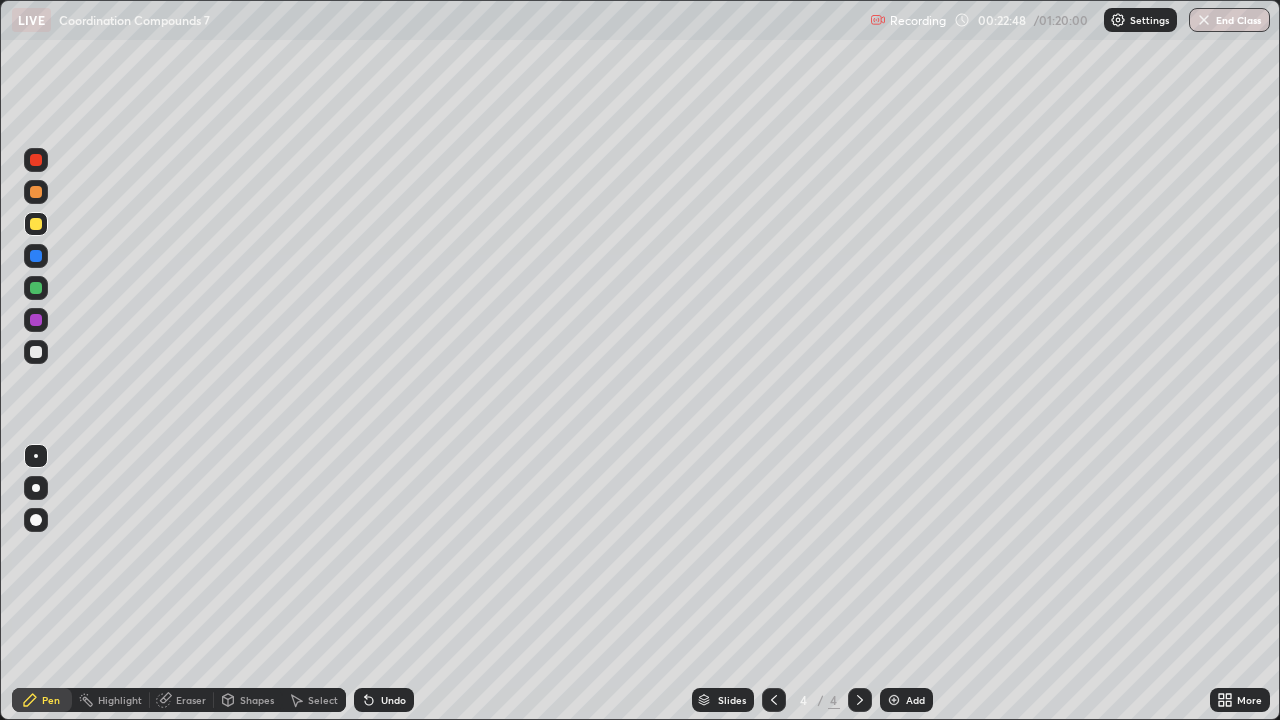 click on "Add" at bounding box center [906, 700] 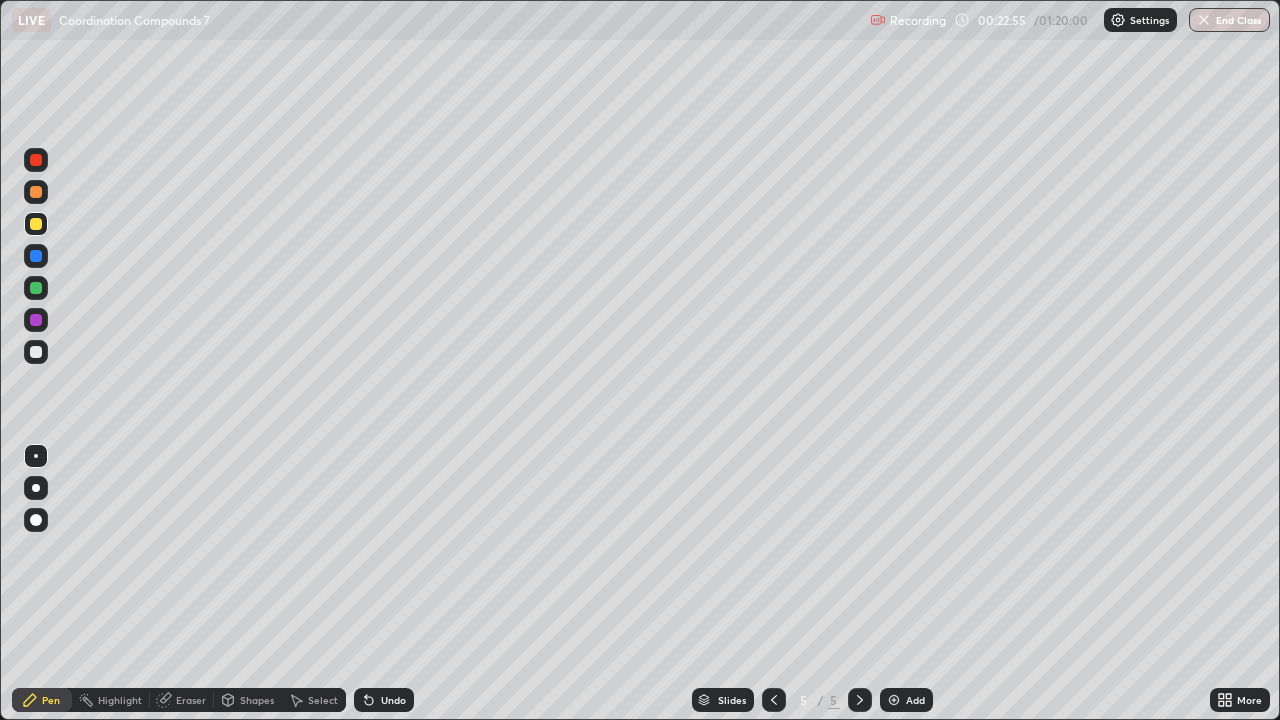 click at bounding box center (36, 192) 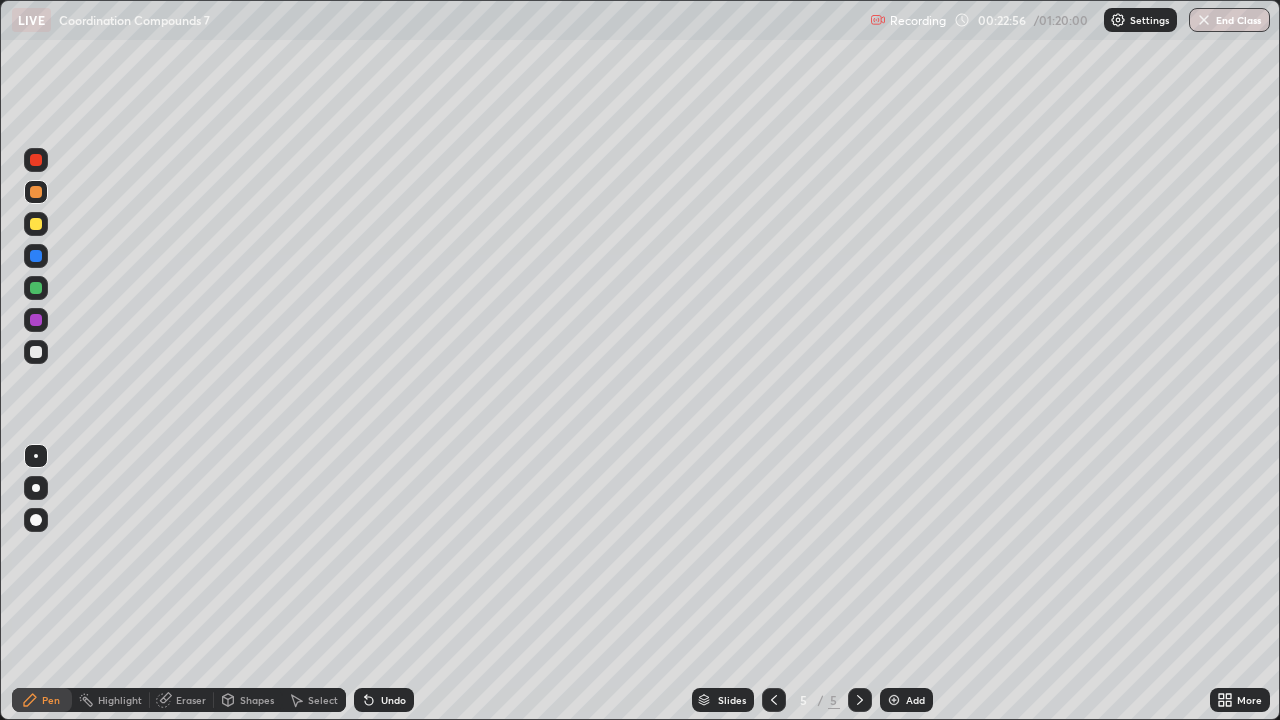 click at bounding box center (36, 192) 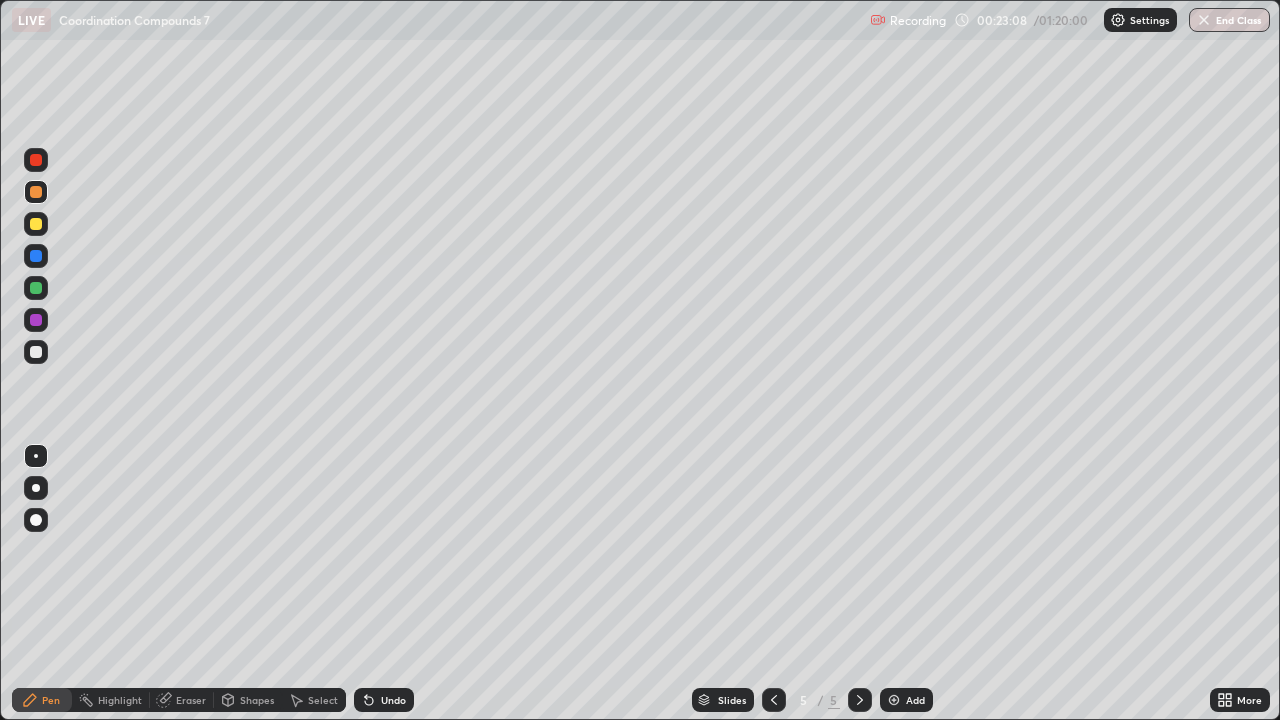 click at bounding box center [36, 224] 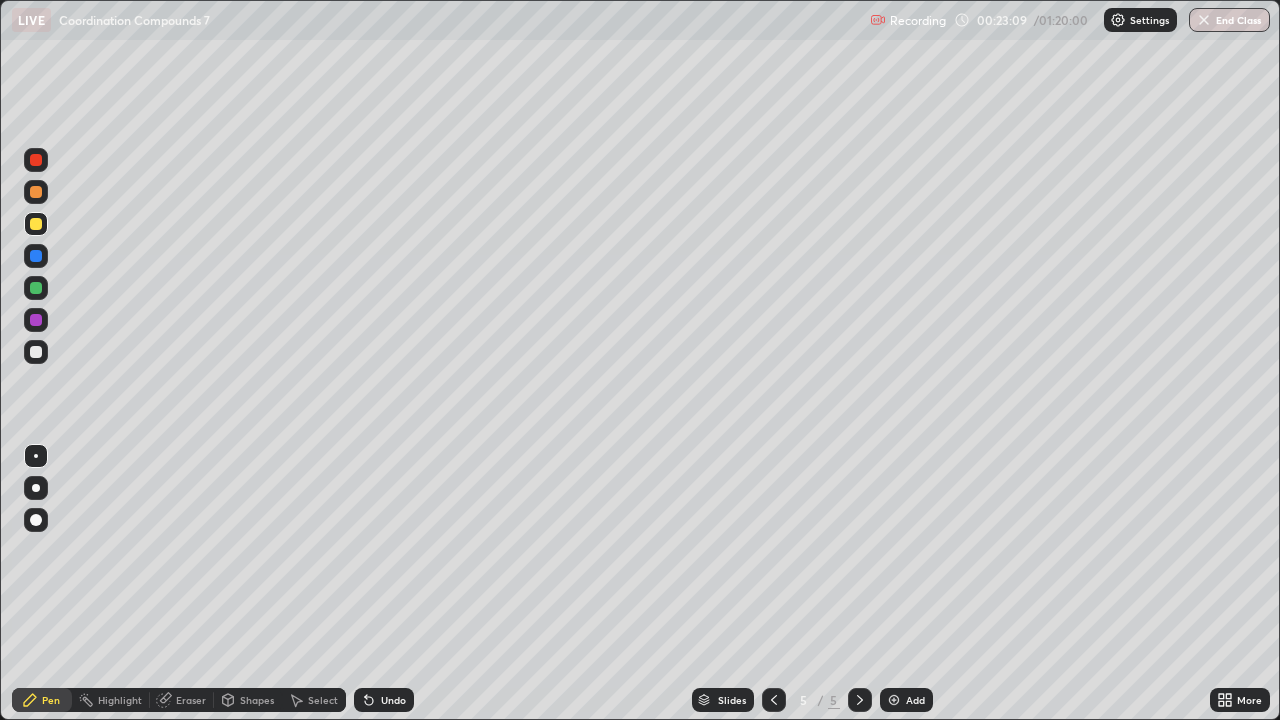 click at bounding box center (36, 224) 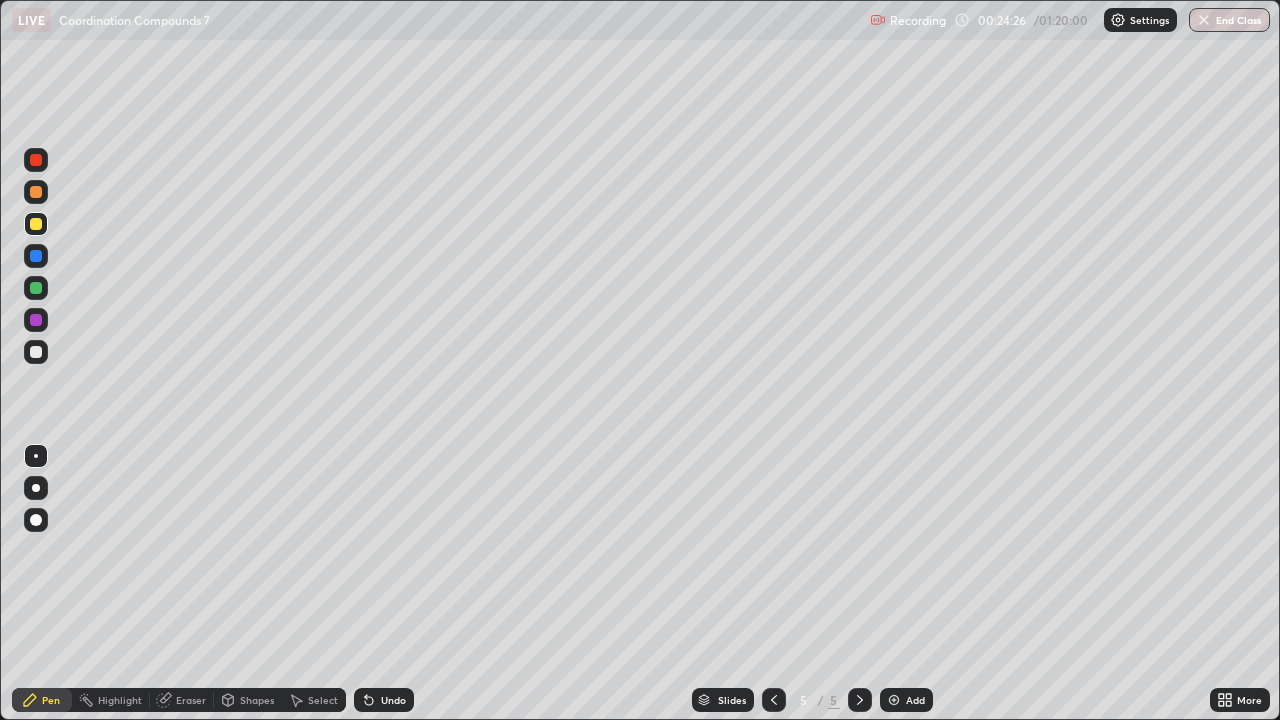 click at bounding box center [36, 224] 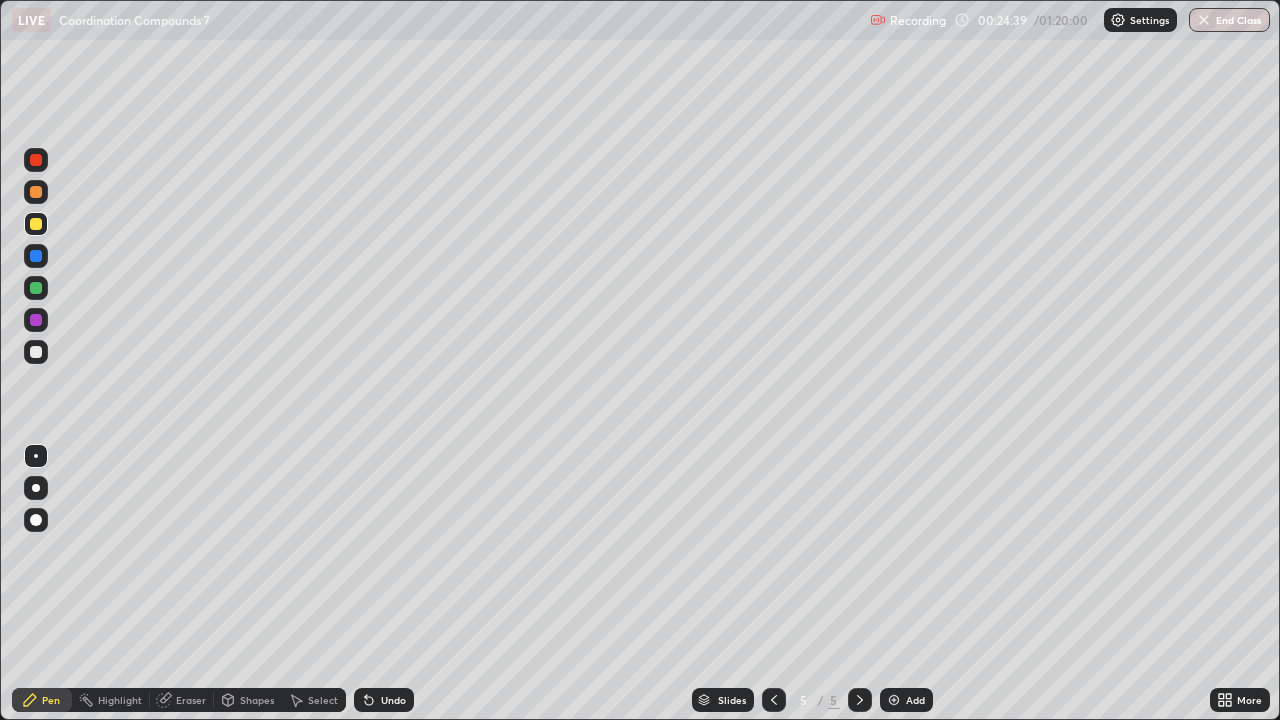 click on "Eraser" at bounding box center (191, 700) 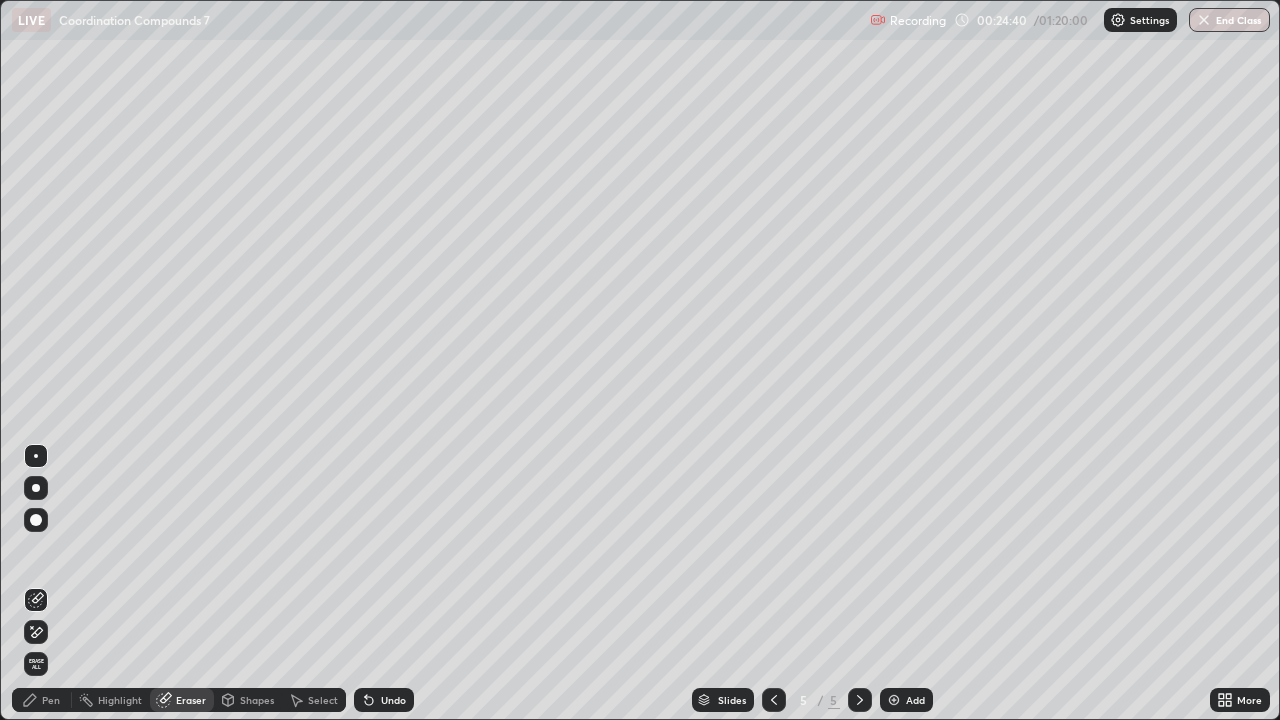 click on "Pen" at bounding box center [42, 700] 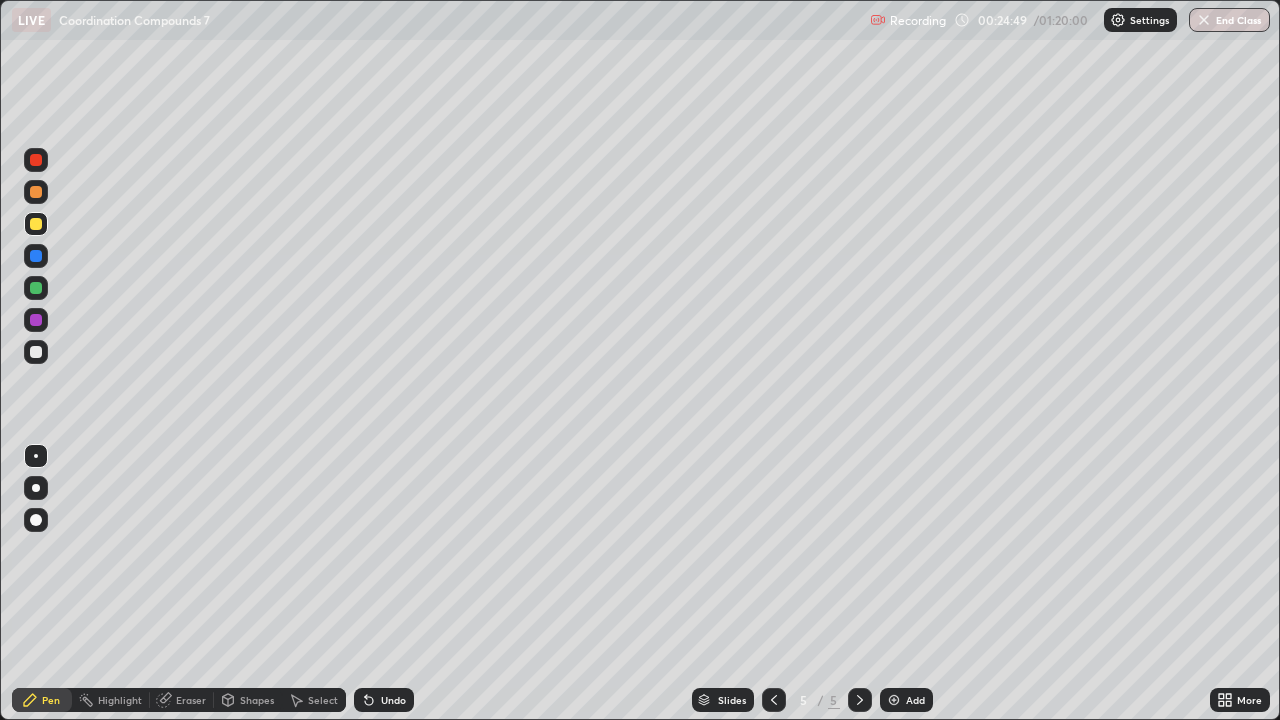 click on "Eraser" at bounding box center (191, 700) 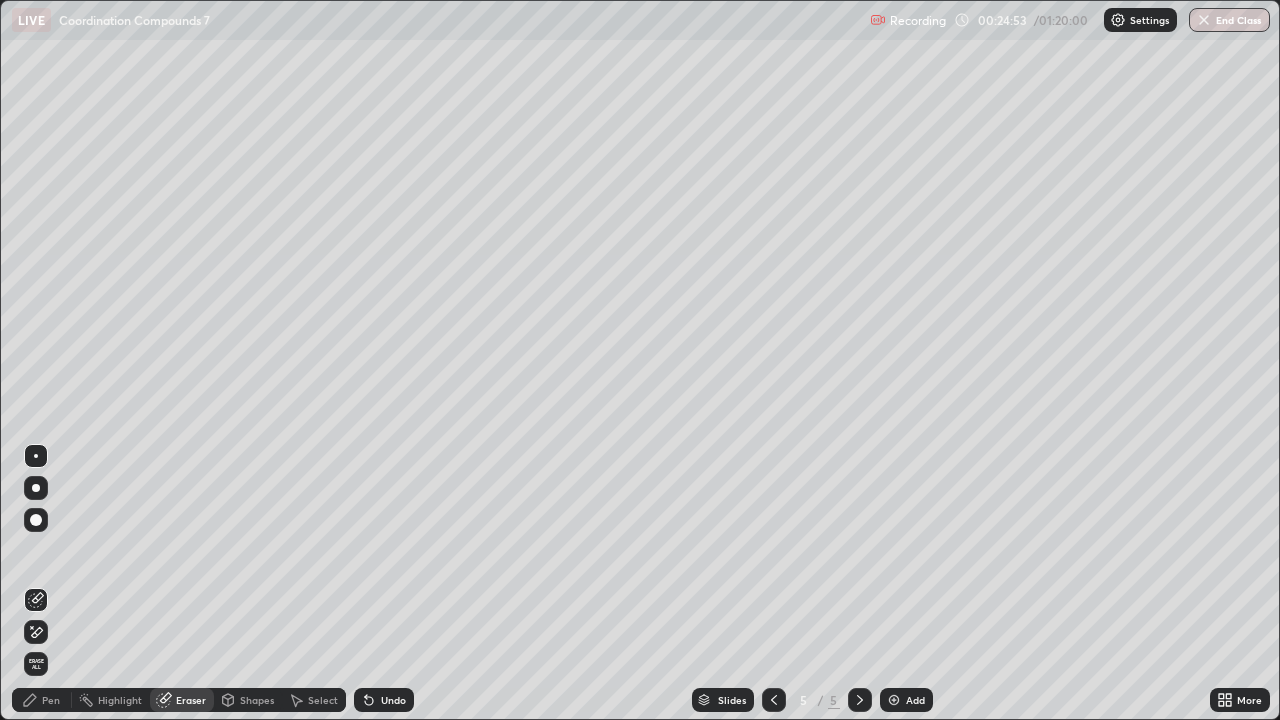 click on "Pen" at bounding box center (51, 700) 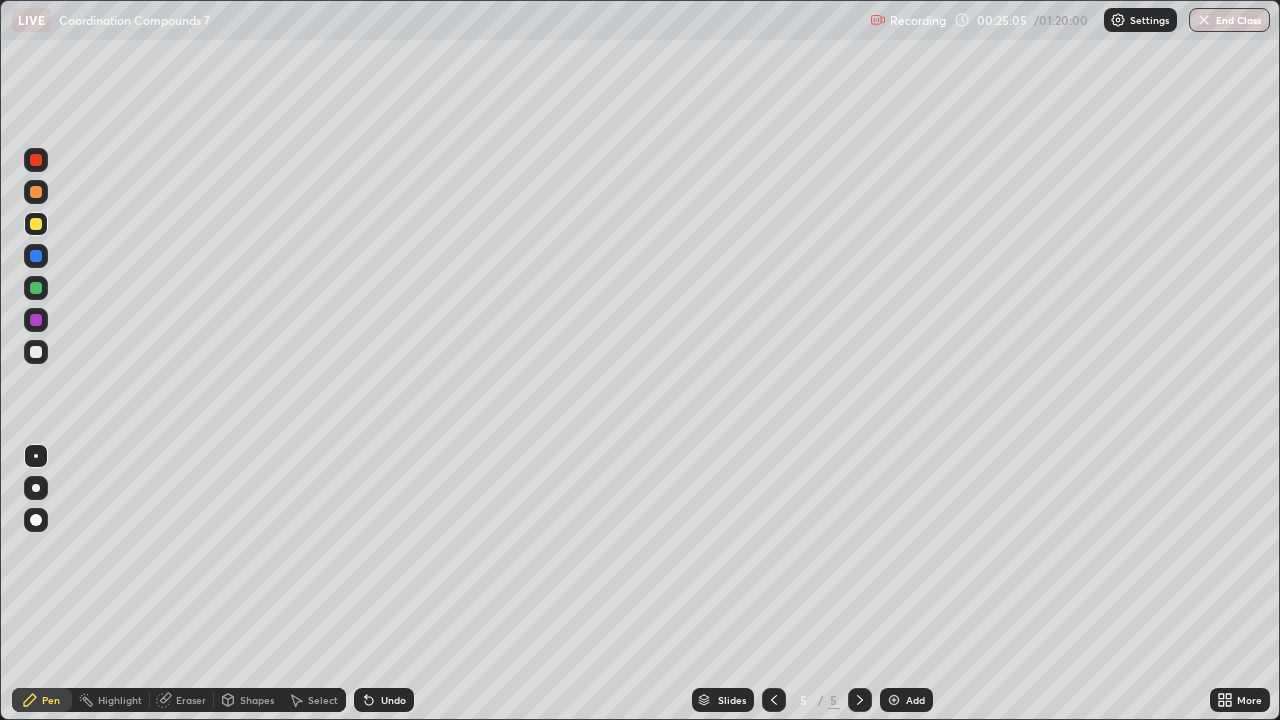 click at bounding box center [36, 352] 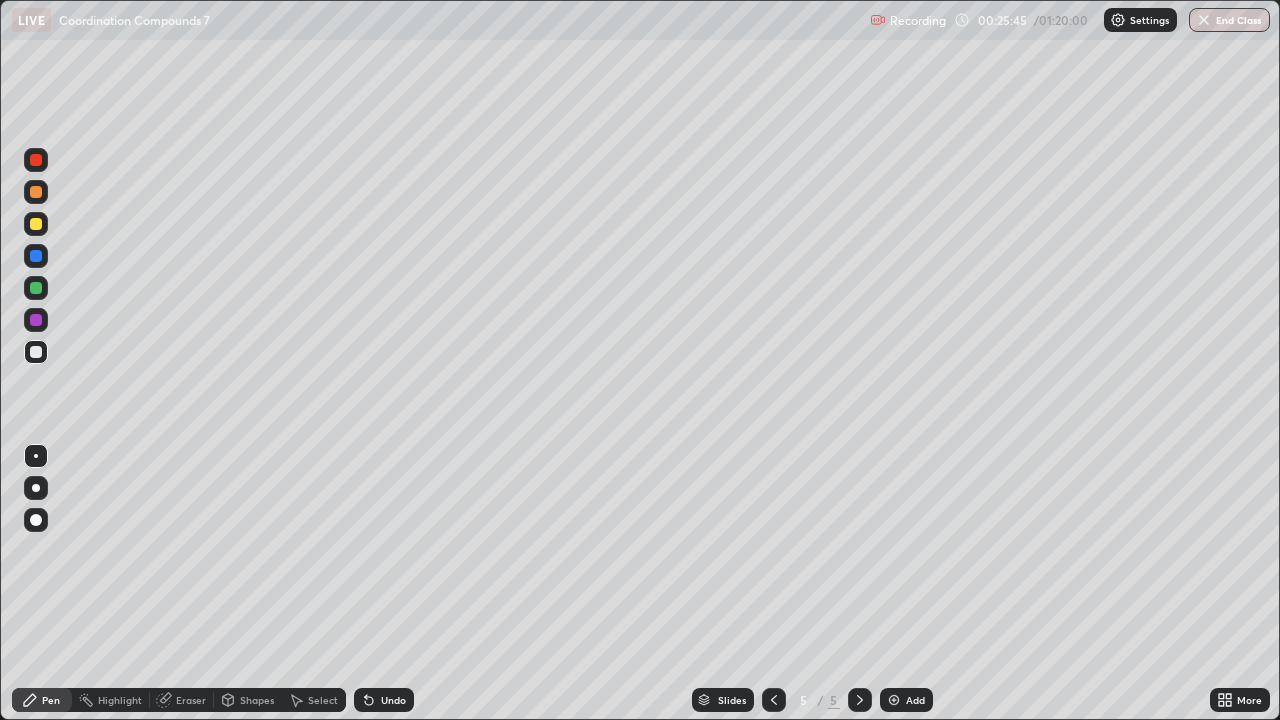click at bounding box center [36, 288] 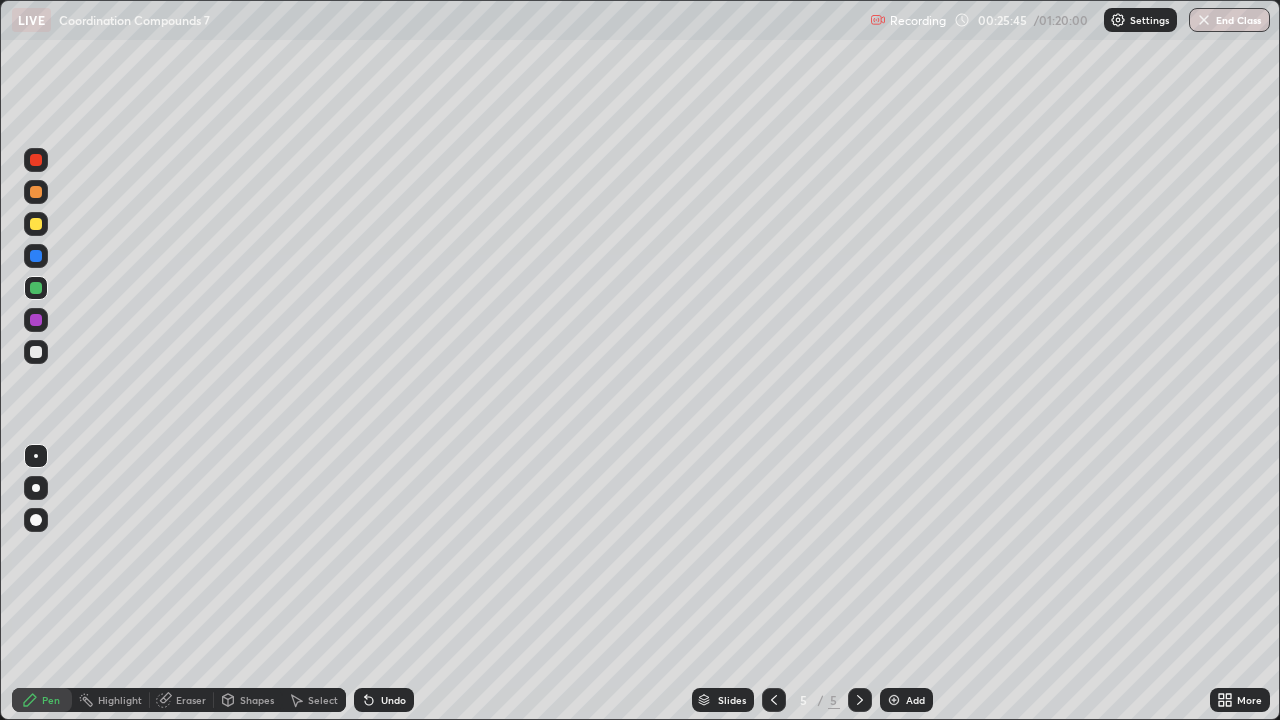 click at bounding box center [36, 288] 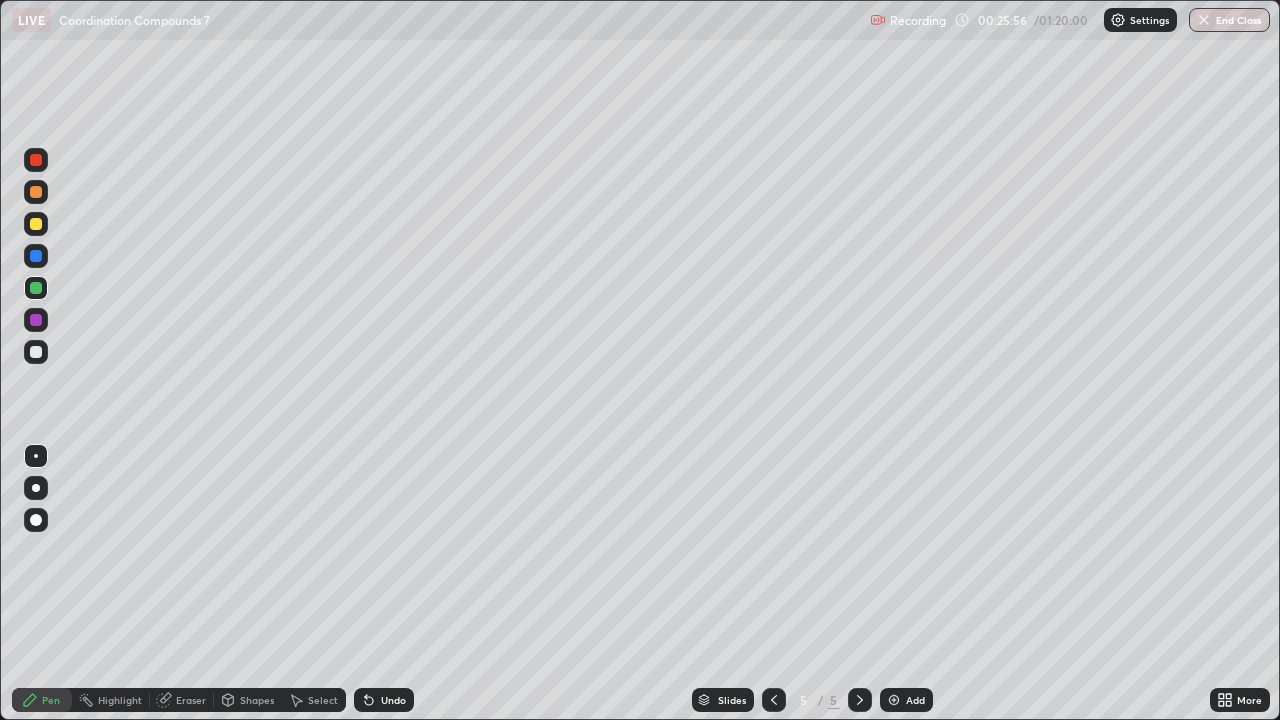 click at bounding box center (36, 224) 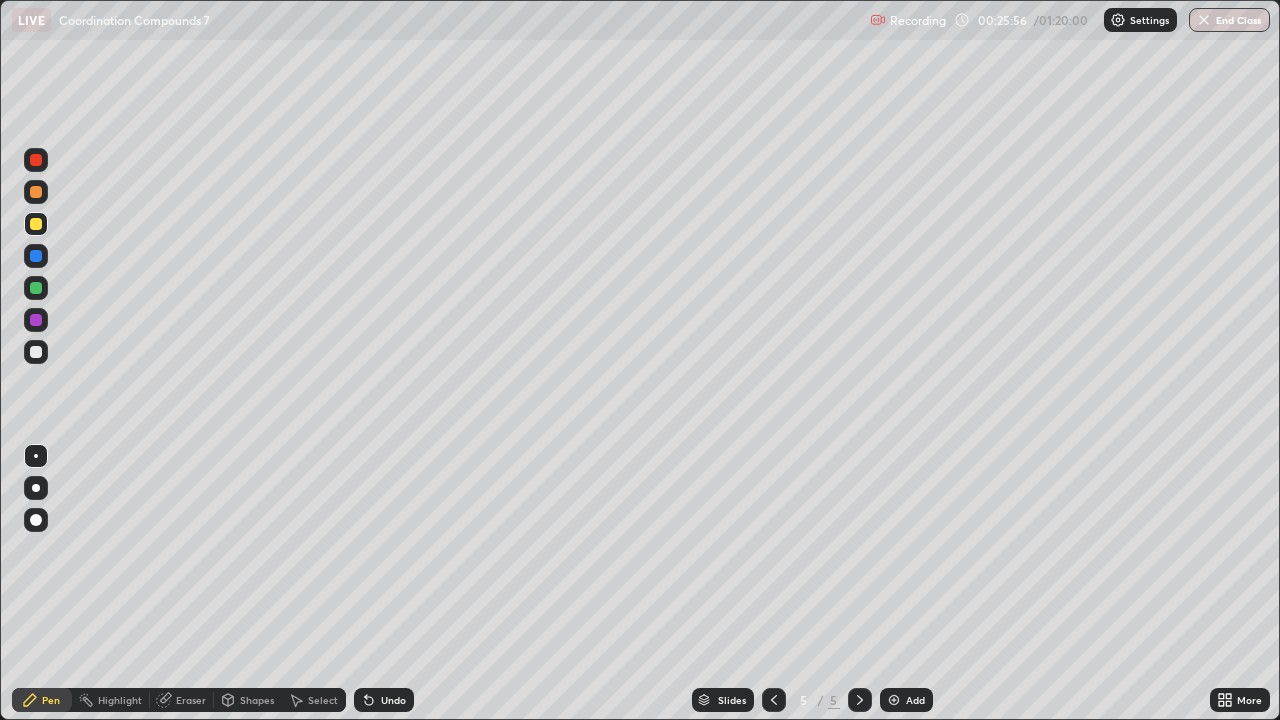 click at bounding box center [36, 224] 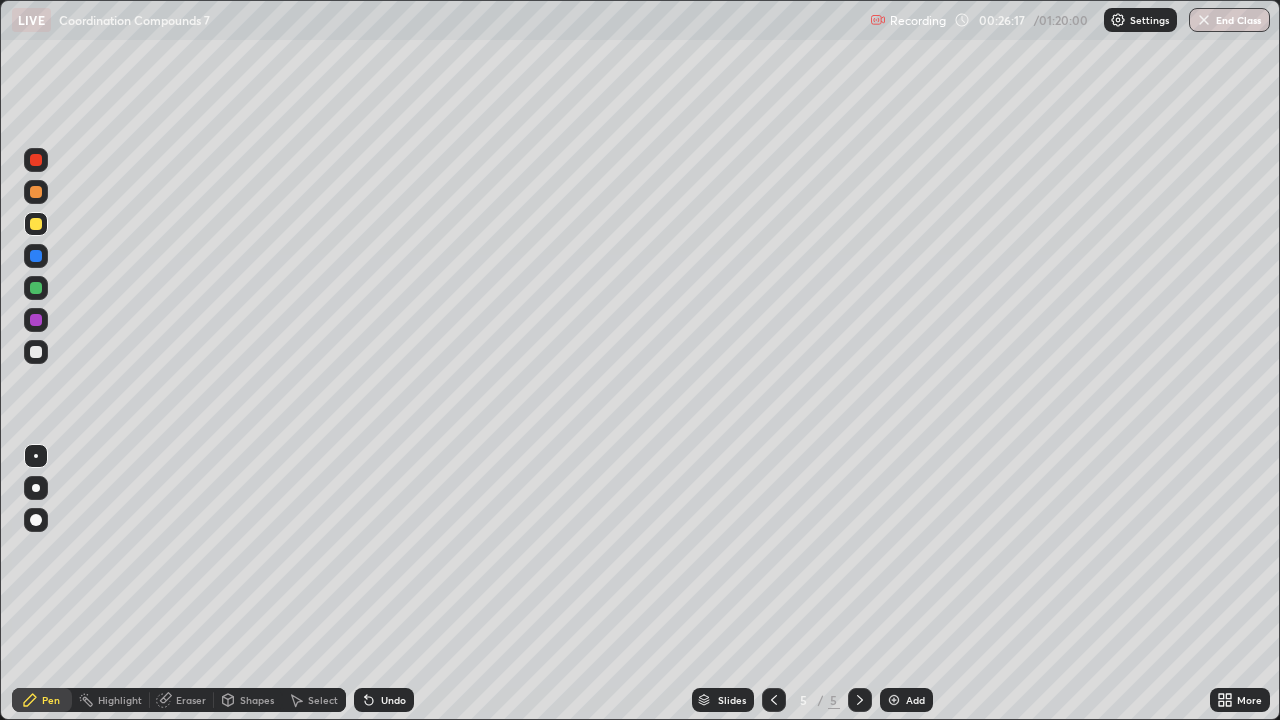 click at bounding box center [36, 320] 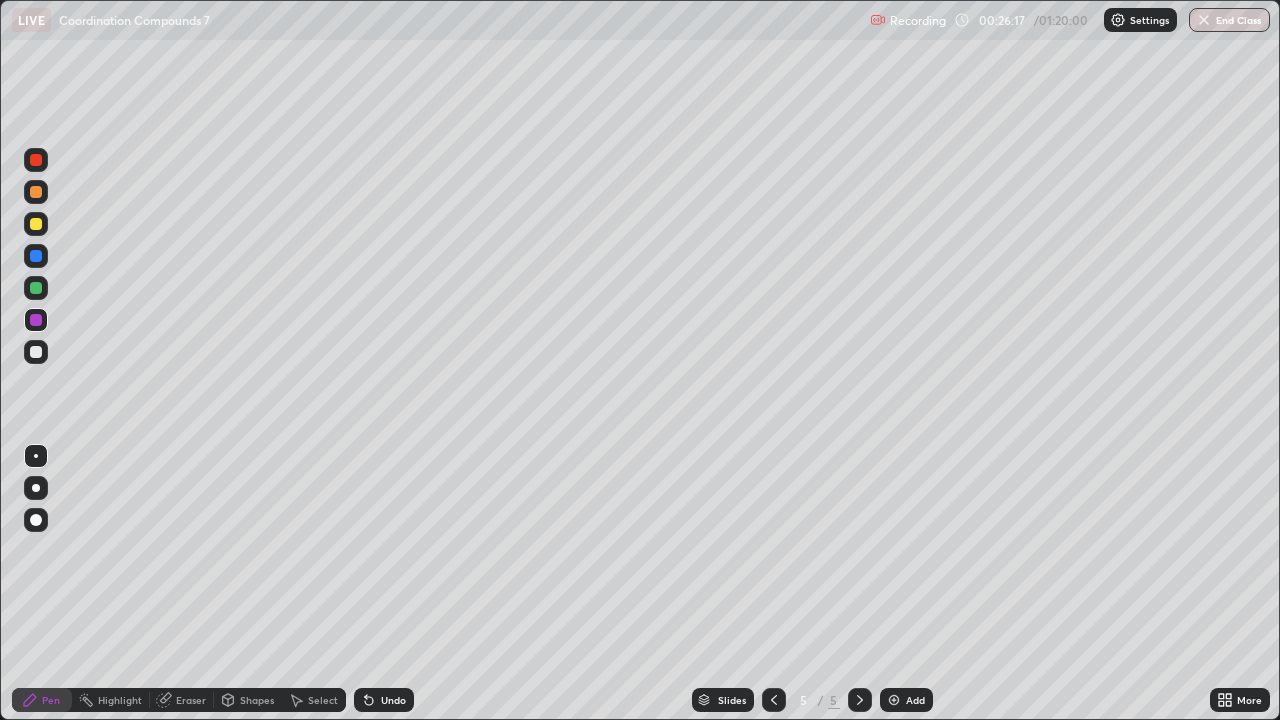 click at bounding box center (36, 320) 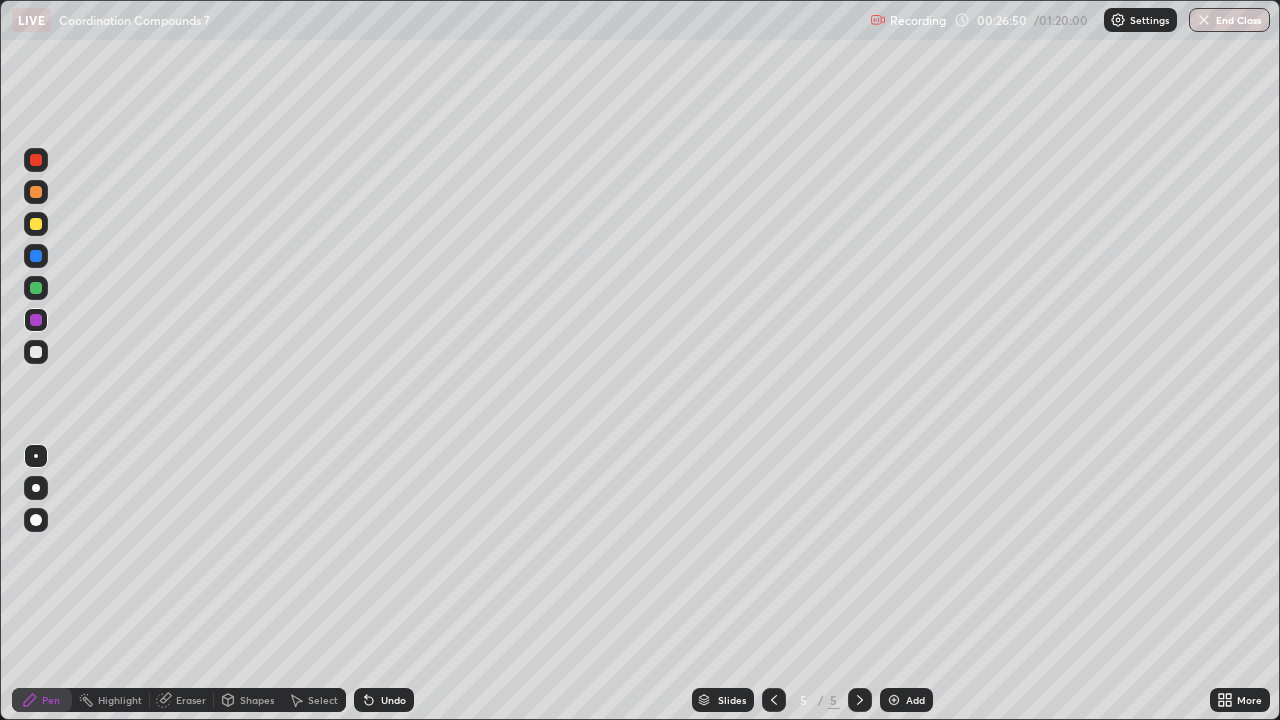 click at bounding box center (36, 192) 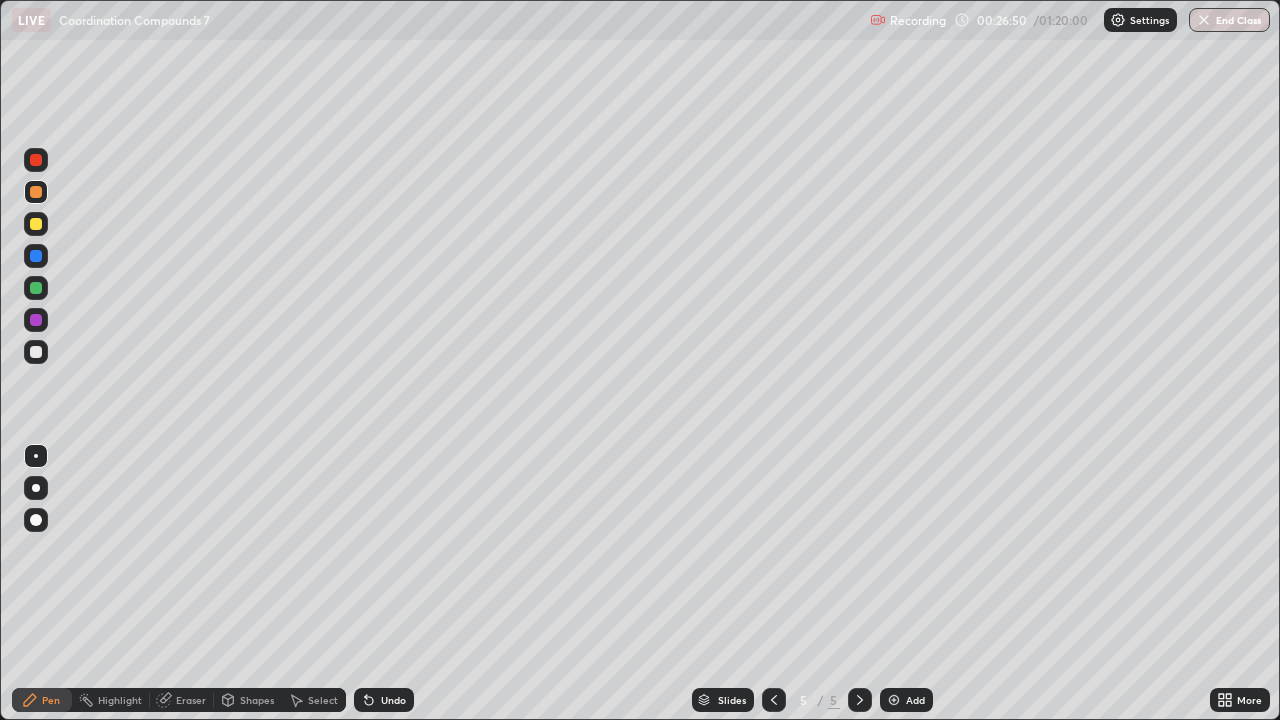 click at bounding box center (36, 192) 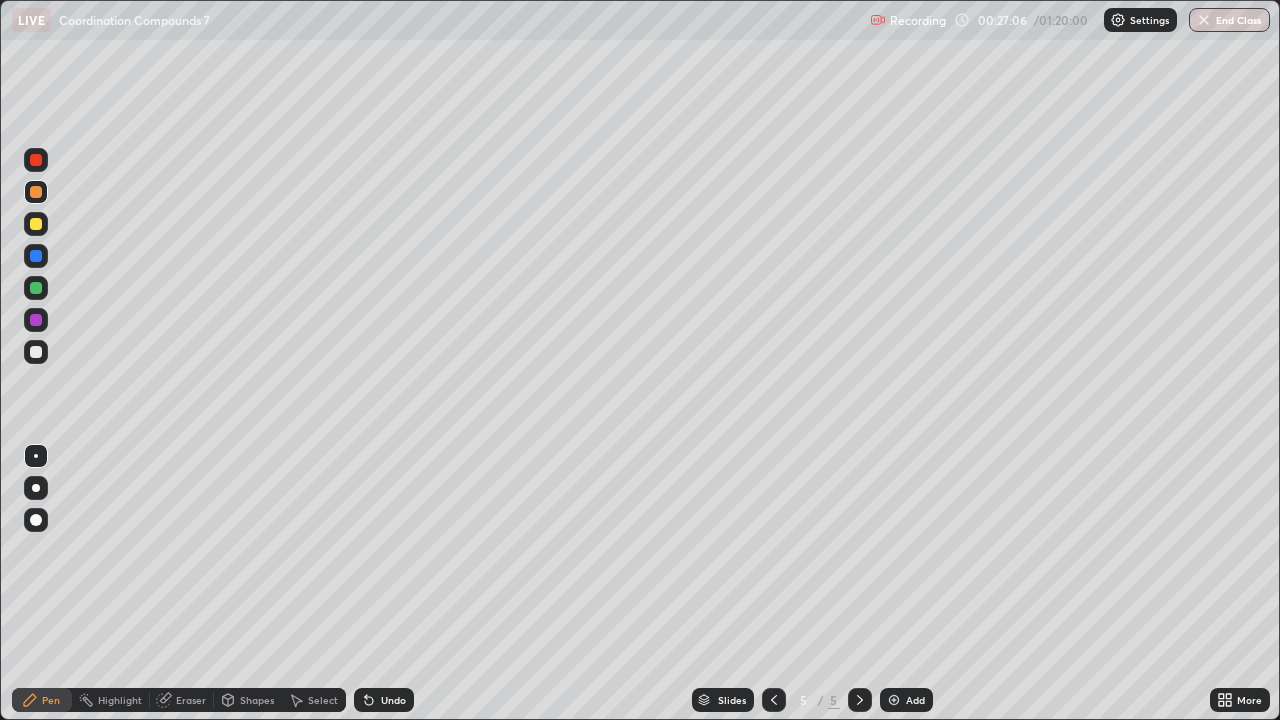 click at bounding box center [36, 224] 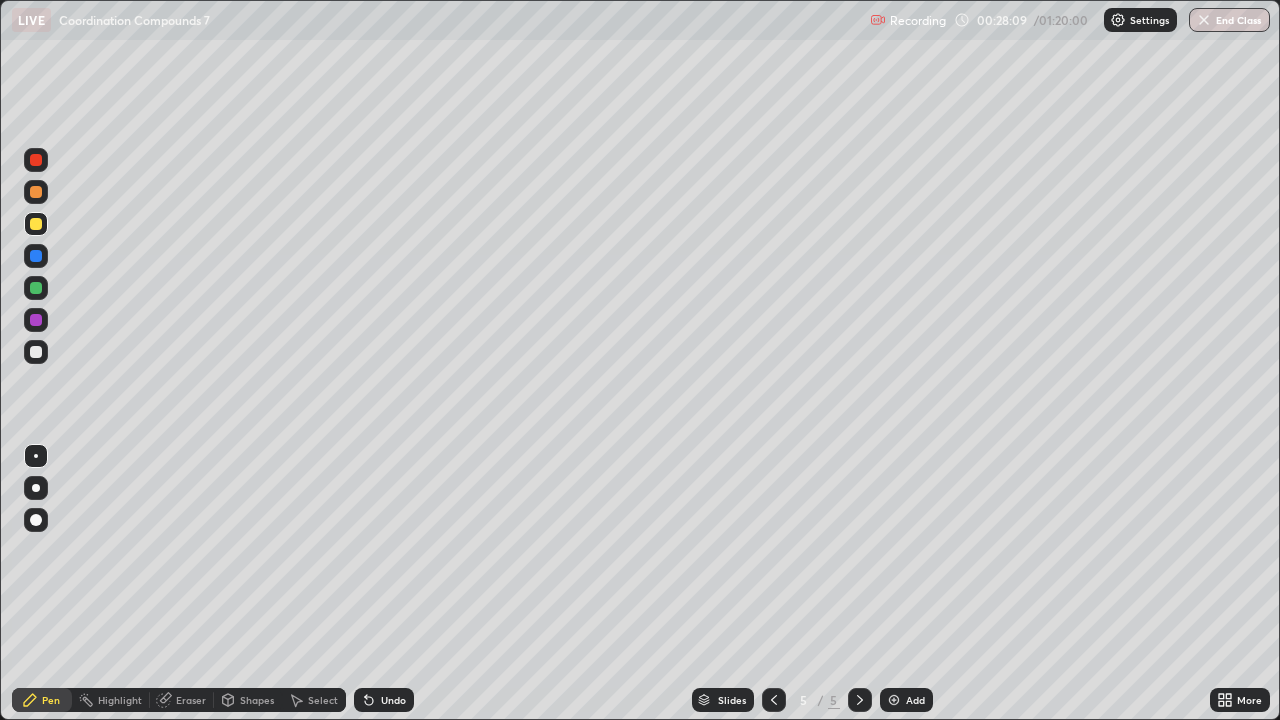 click at bounding box center (36, 288) 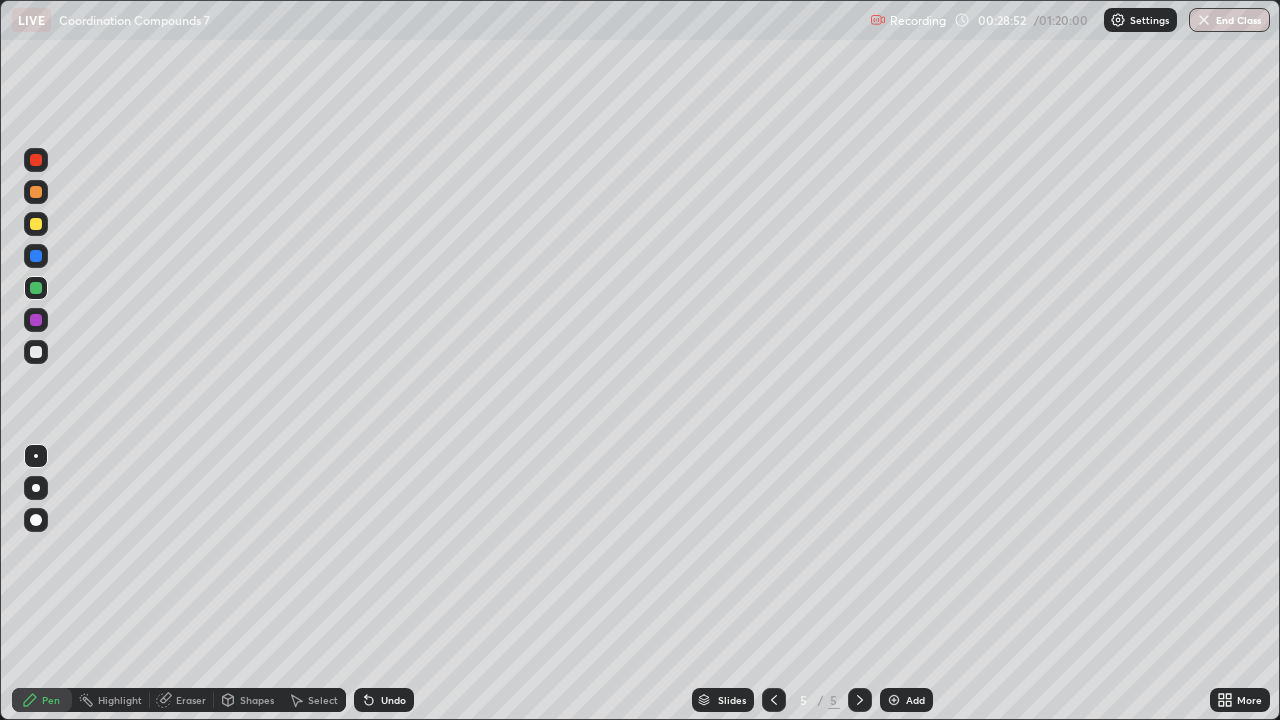 click at bounding box center (36, 192) 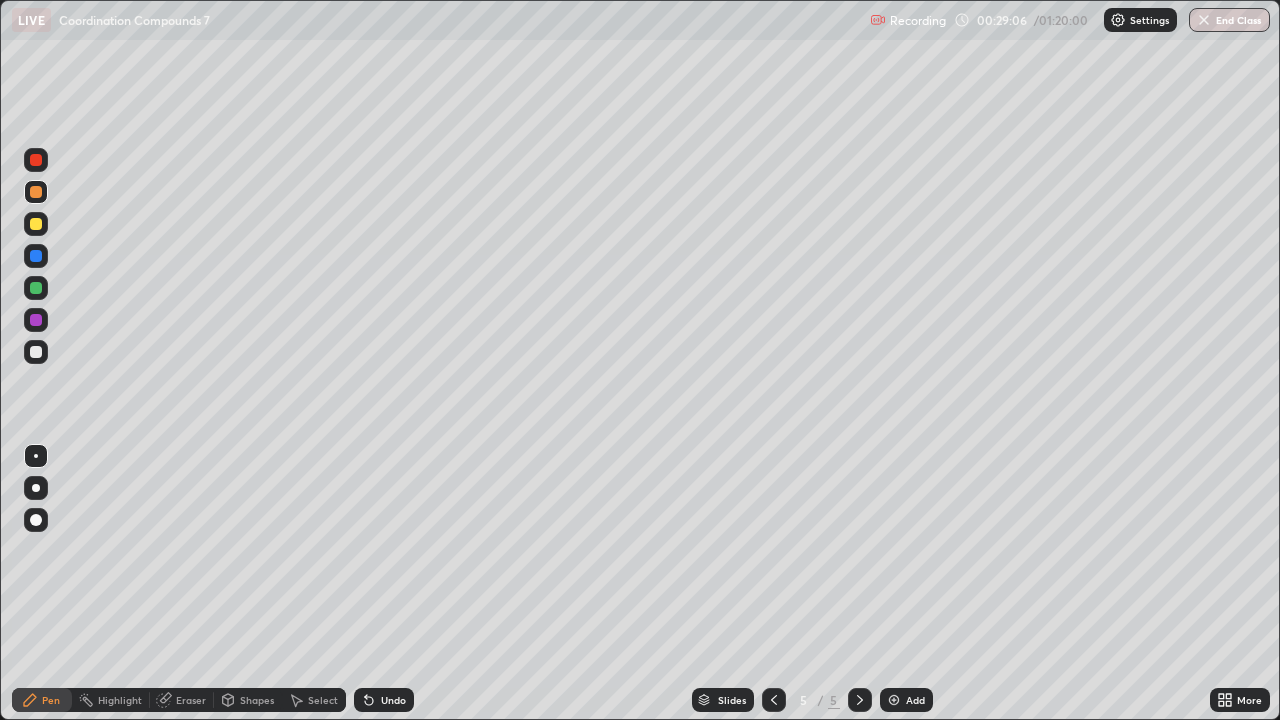 click at bounding box center [36, 320] 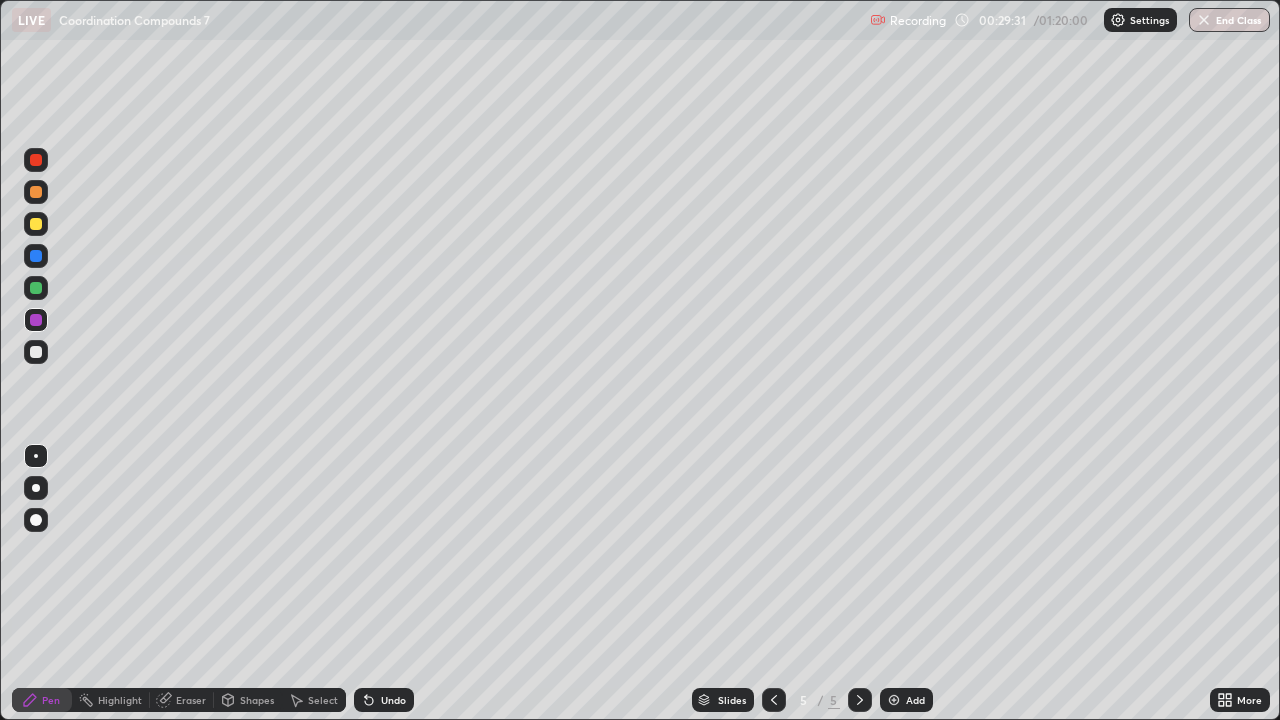 click at bounding box center (36, 224) 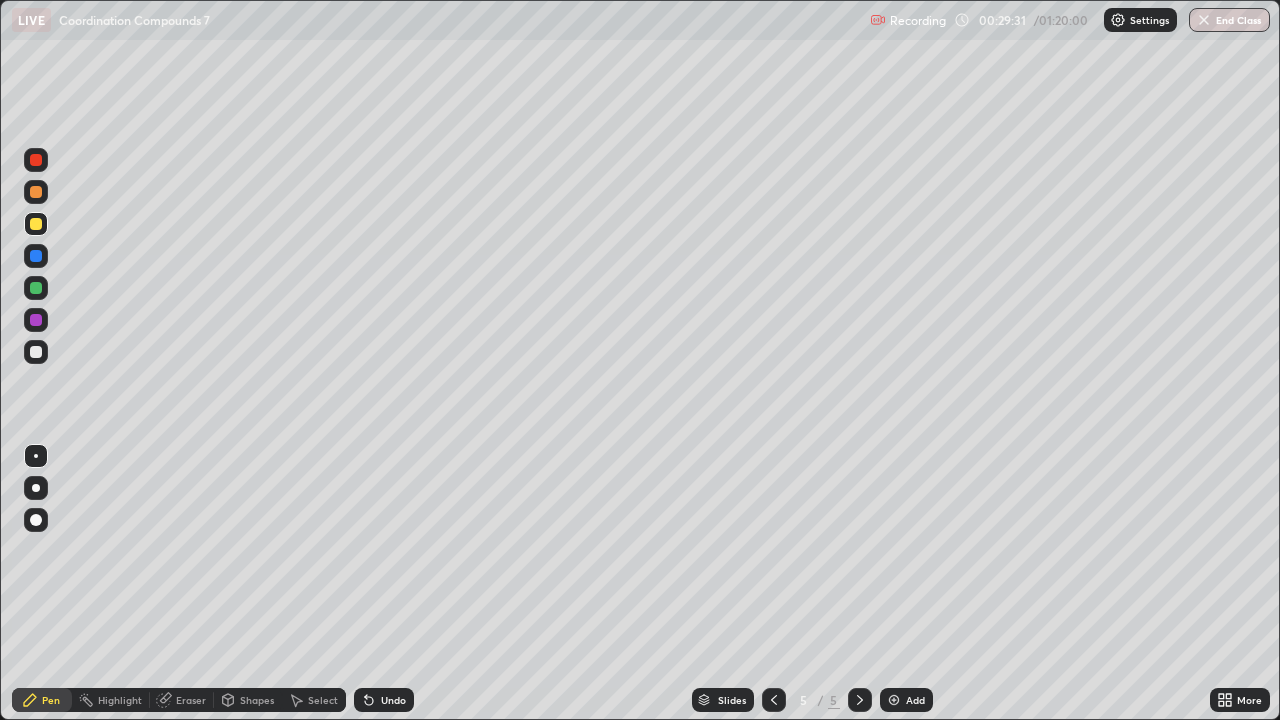click at bounding box center (36, 224) 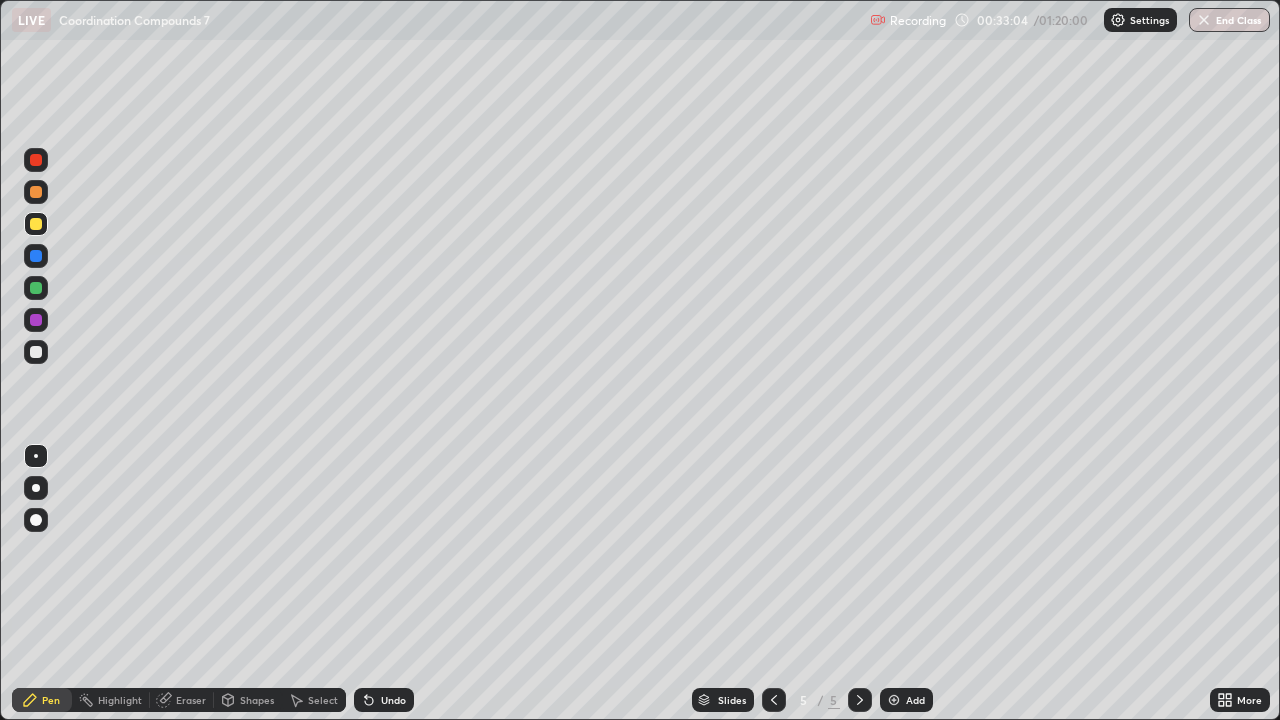 click at bounding box center [36, 352] 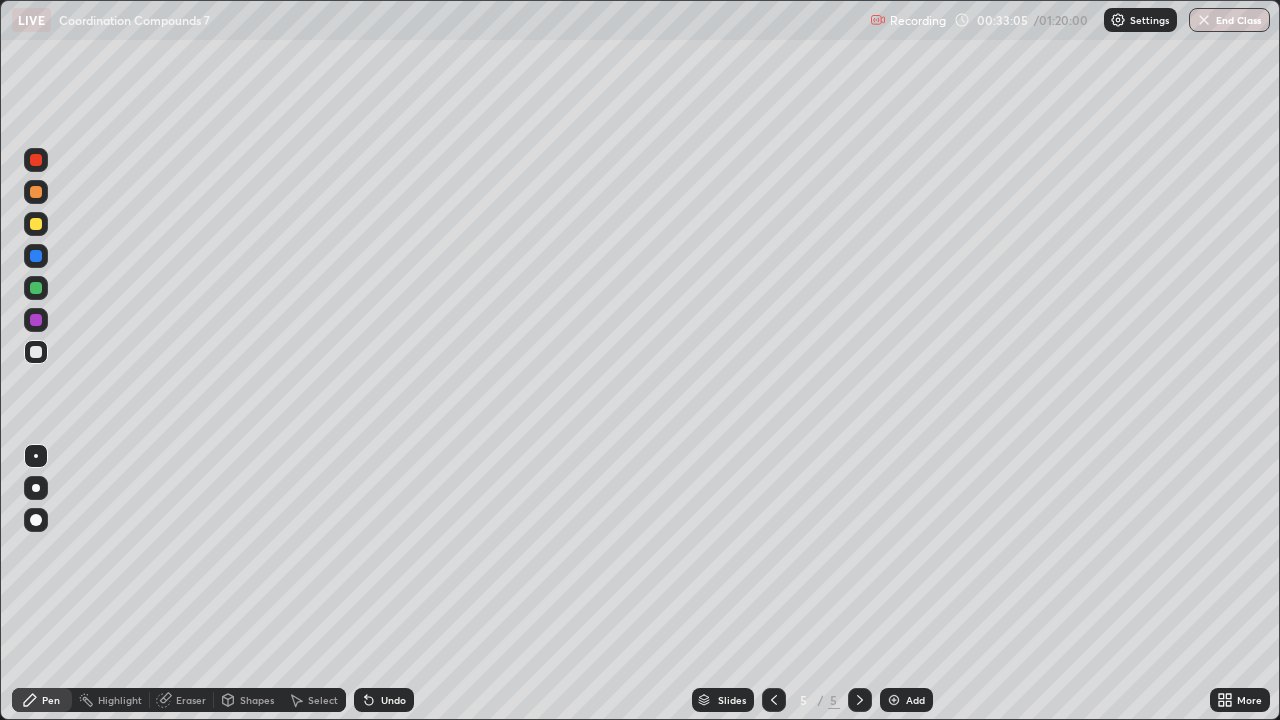 click at bounding box center [36, 352] 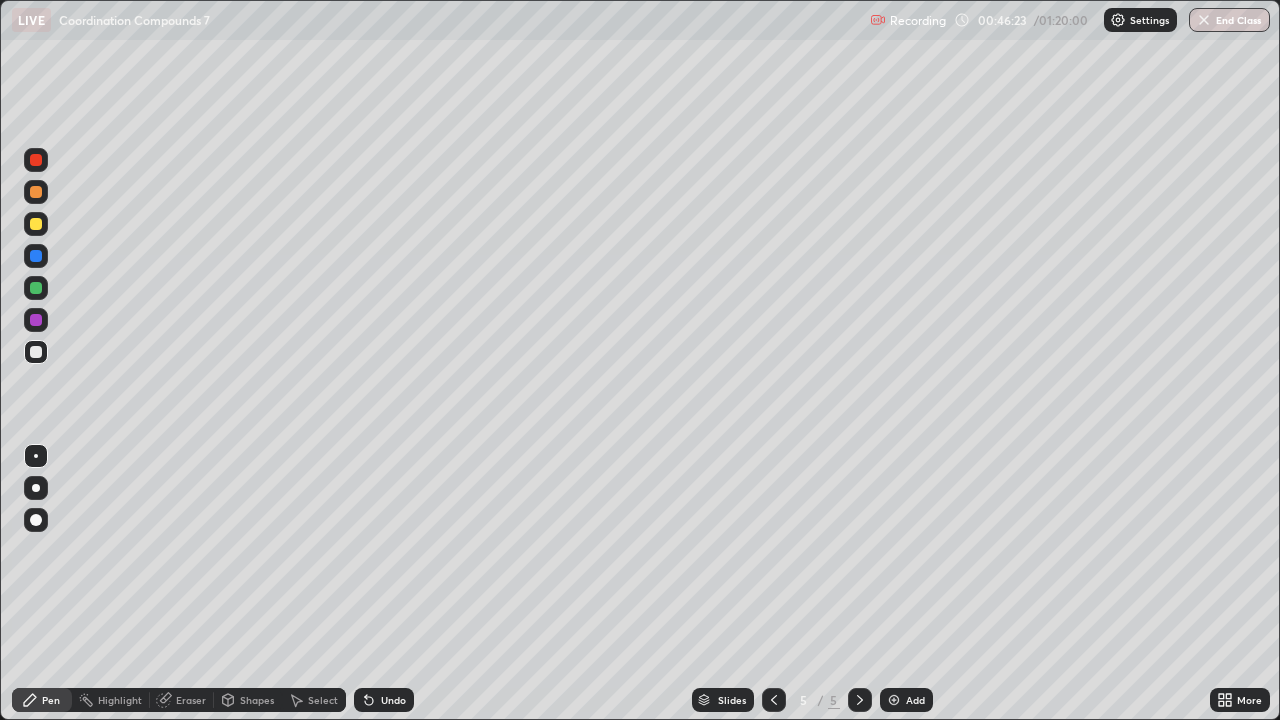 click at bounding box center [894, 700] 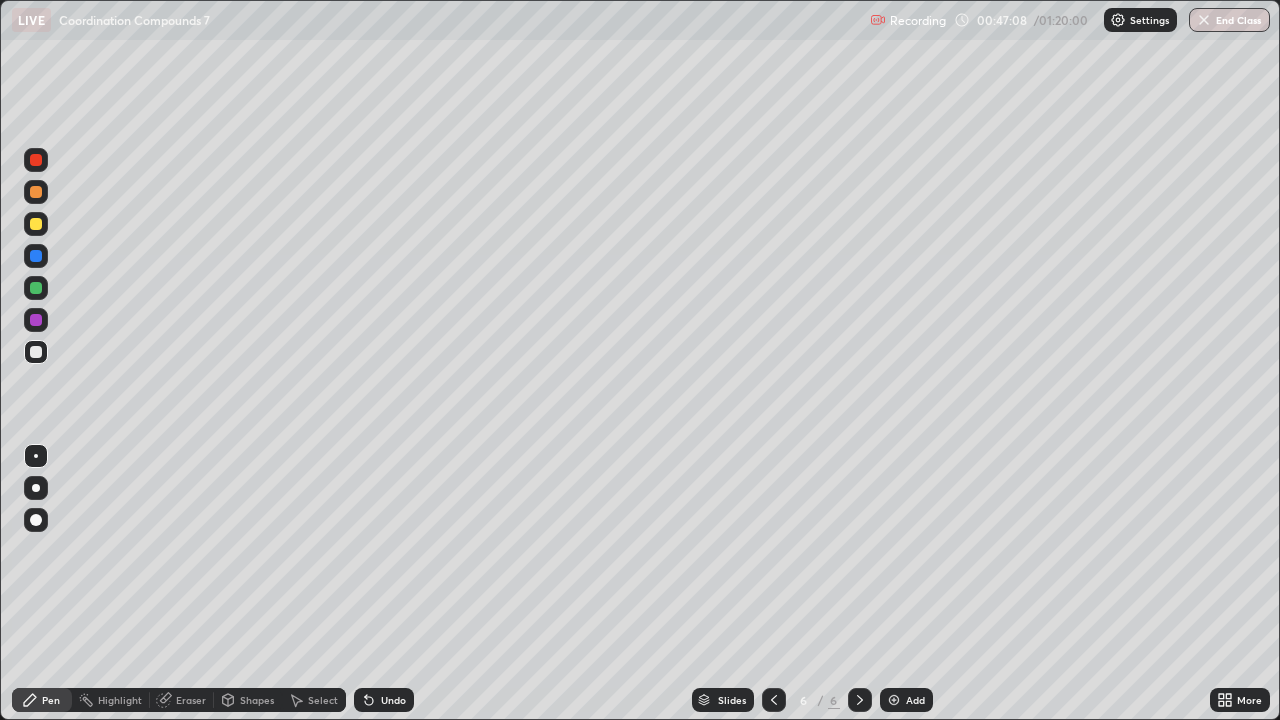 click on "Eraser" at bounding box center [191, 700] 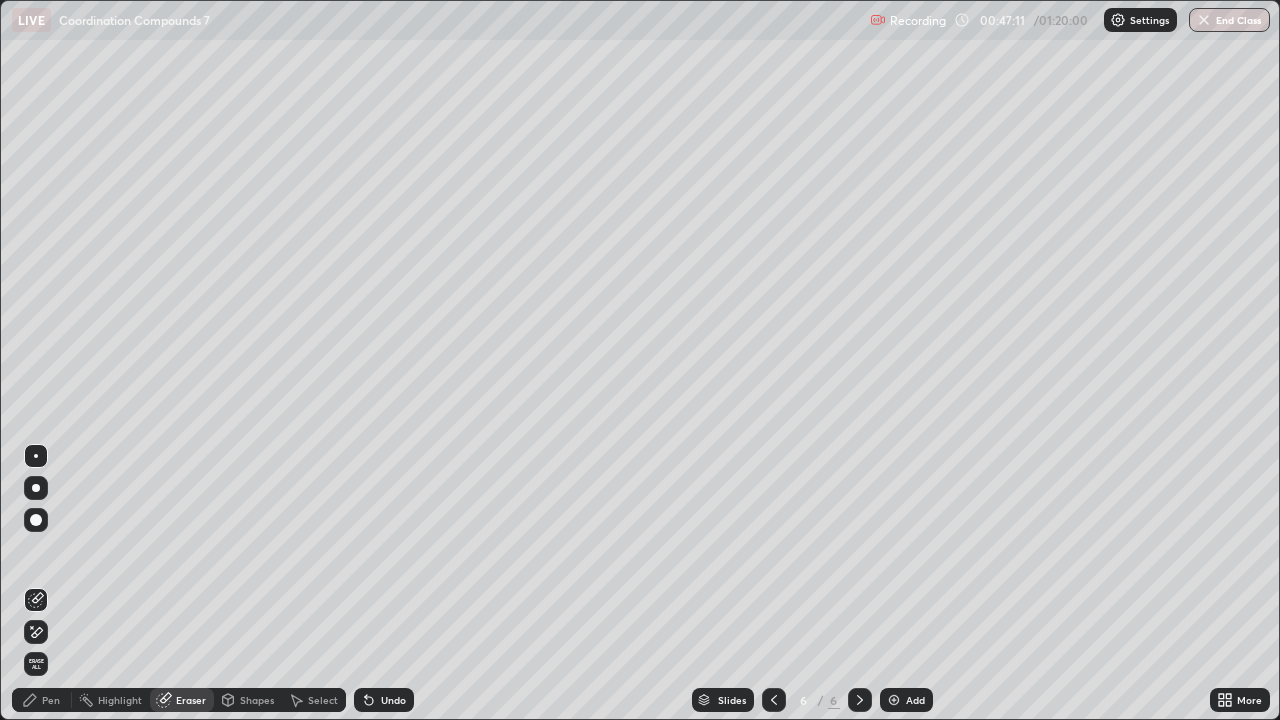 click on "Pen" at bounding box center (51, 700) 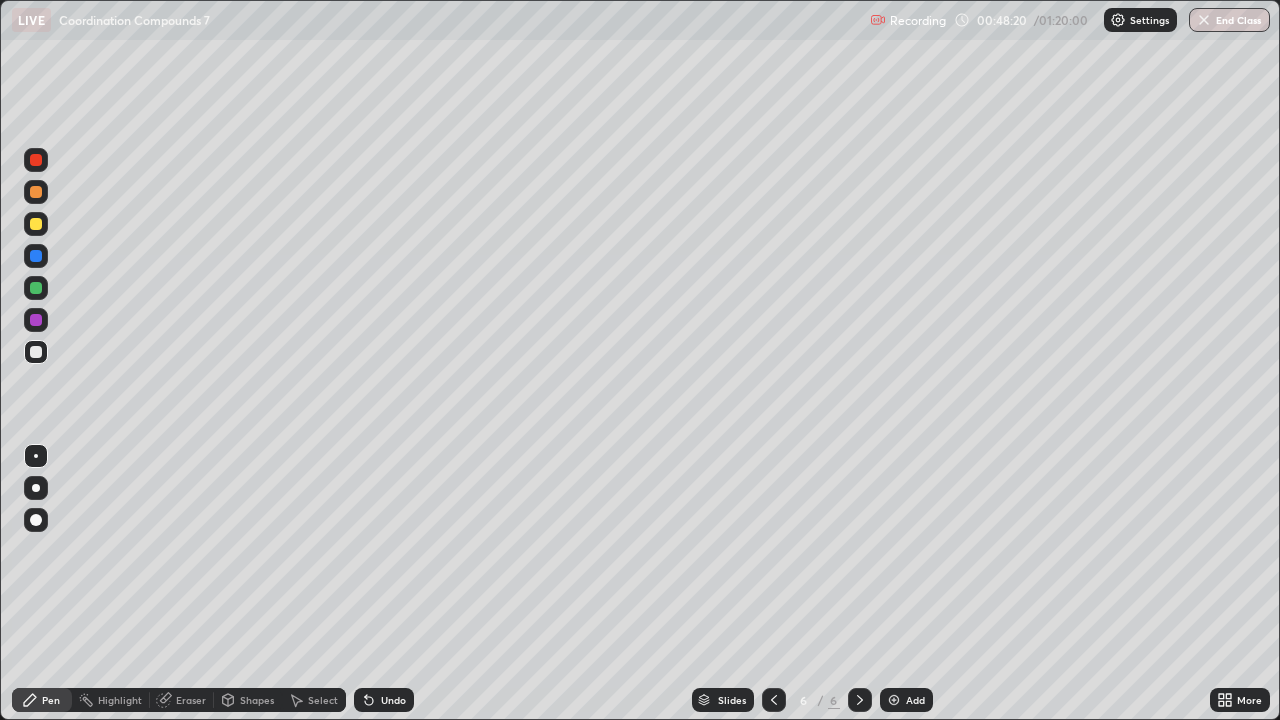 click at bounding box center [36, 224] 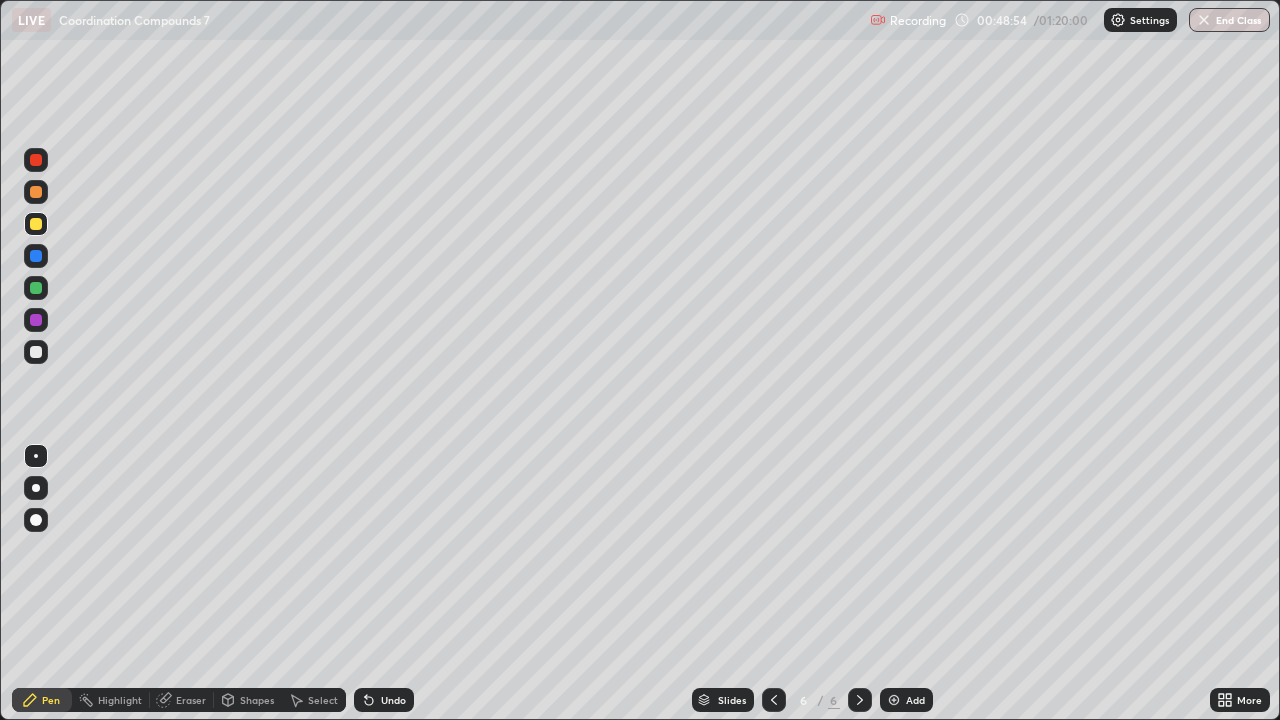 click at bounding box center [36, 288] 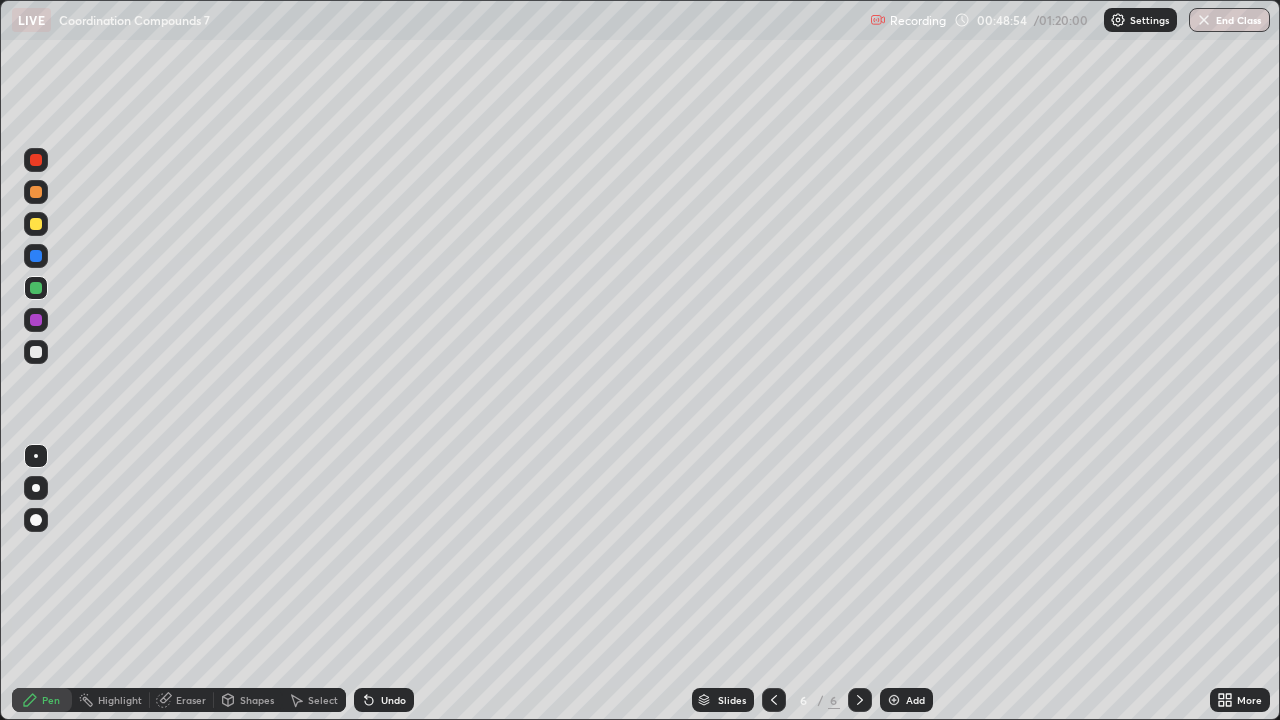 click at bounding box center [36, 288] 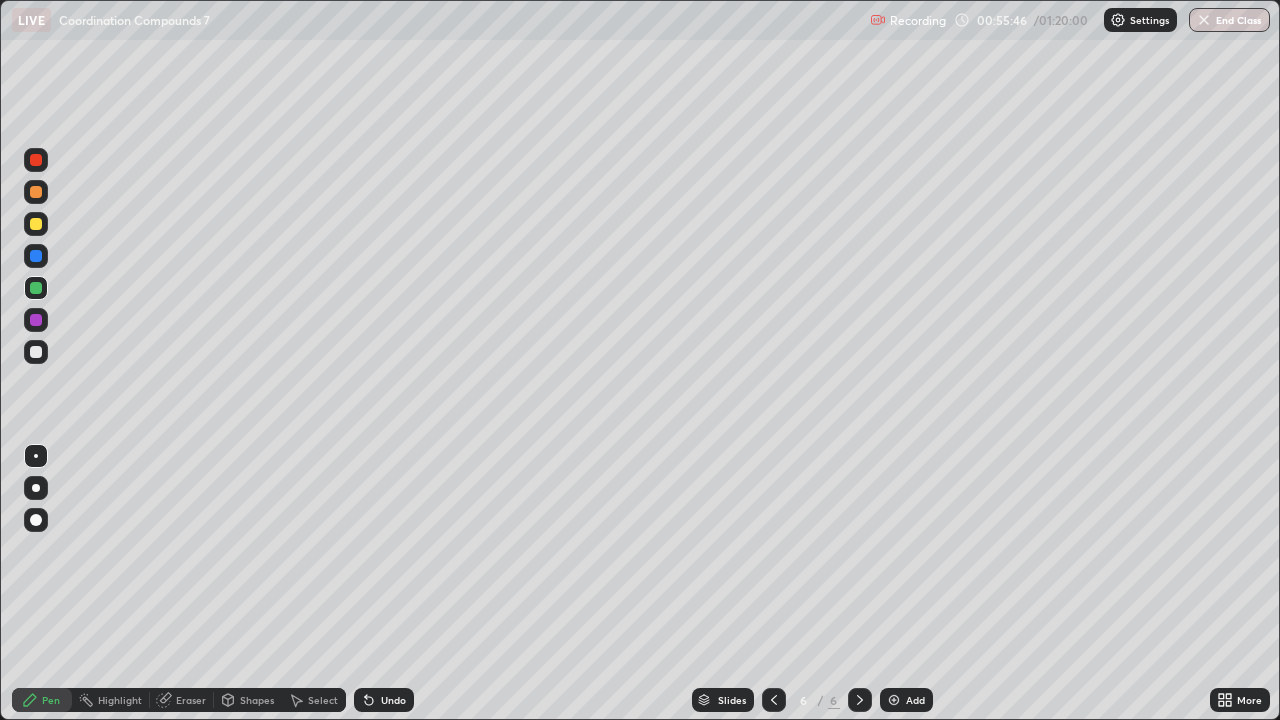 click at bounding box center [894, 700] 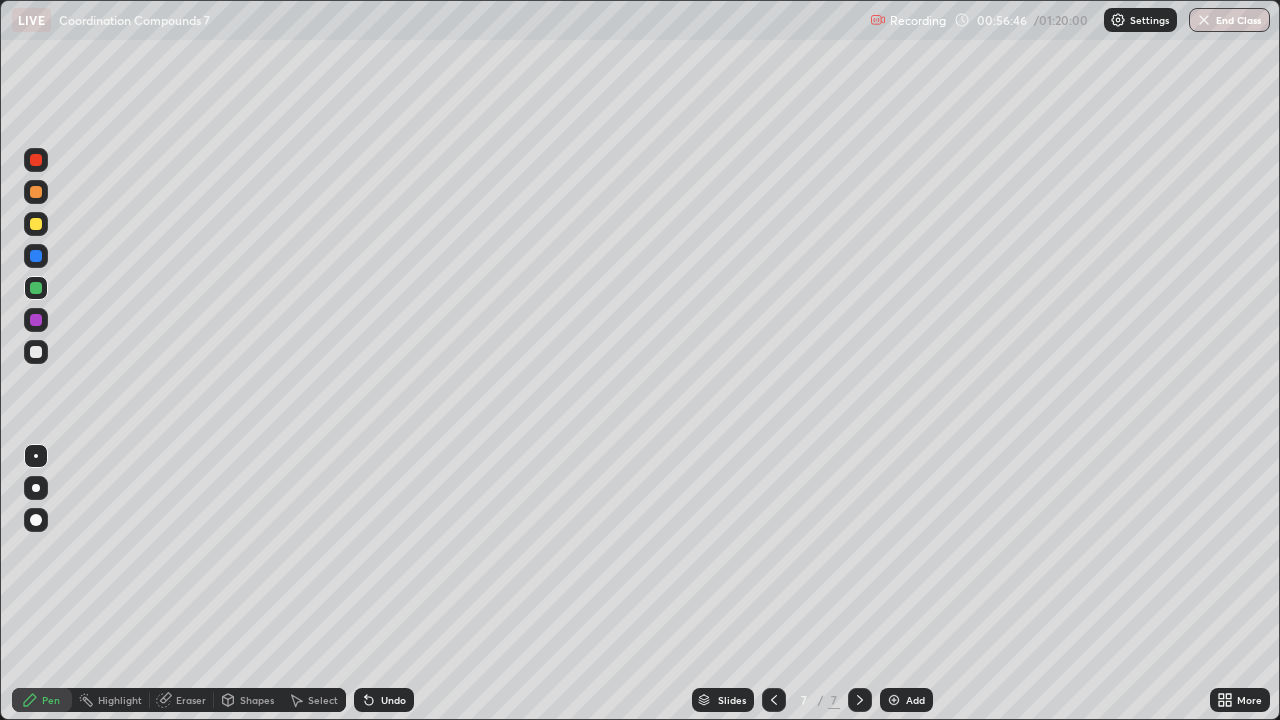 click at bounding box center (36, 192) 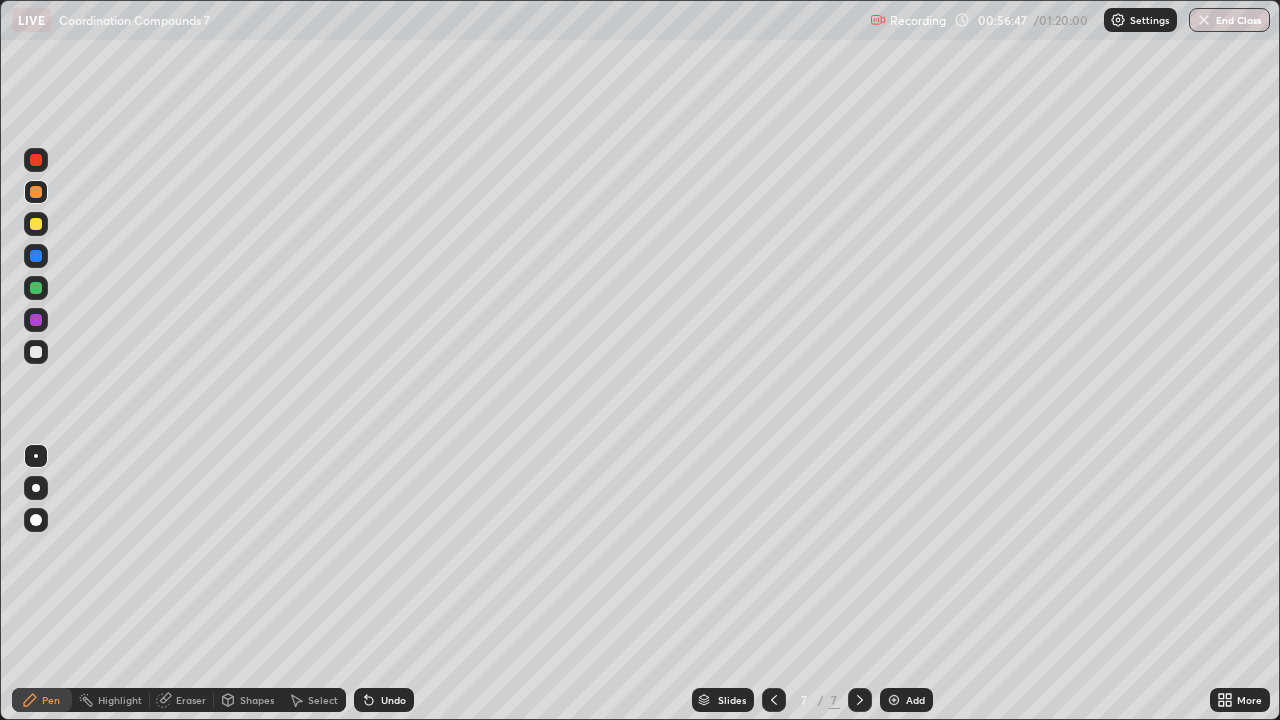 click at bounding box center [36, 192] 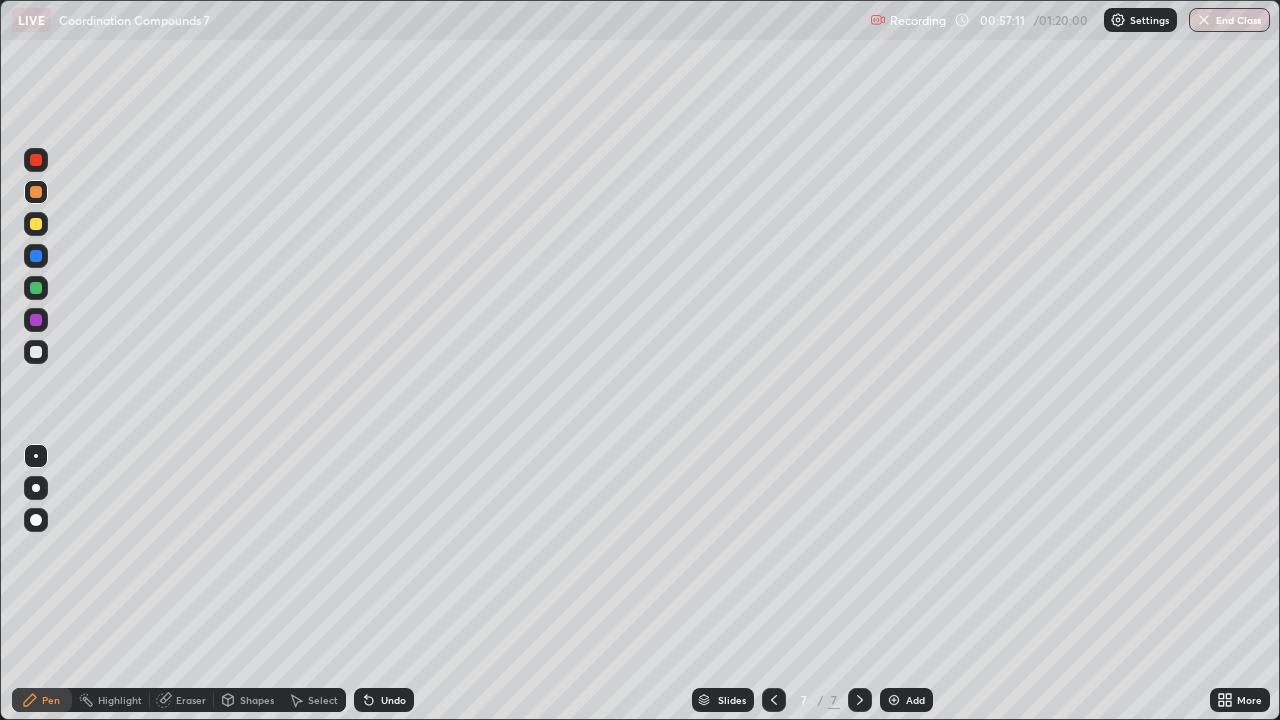 click at bounding box center [36, 224] 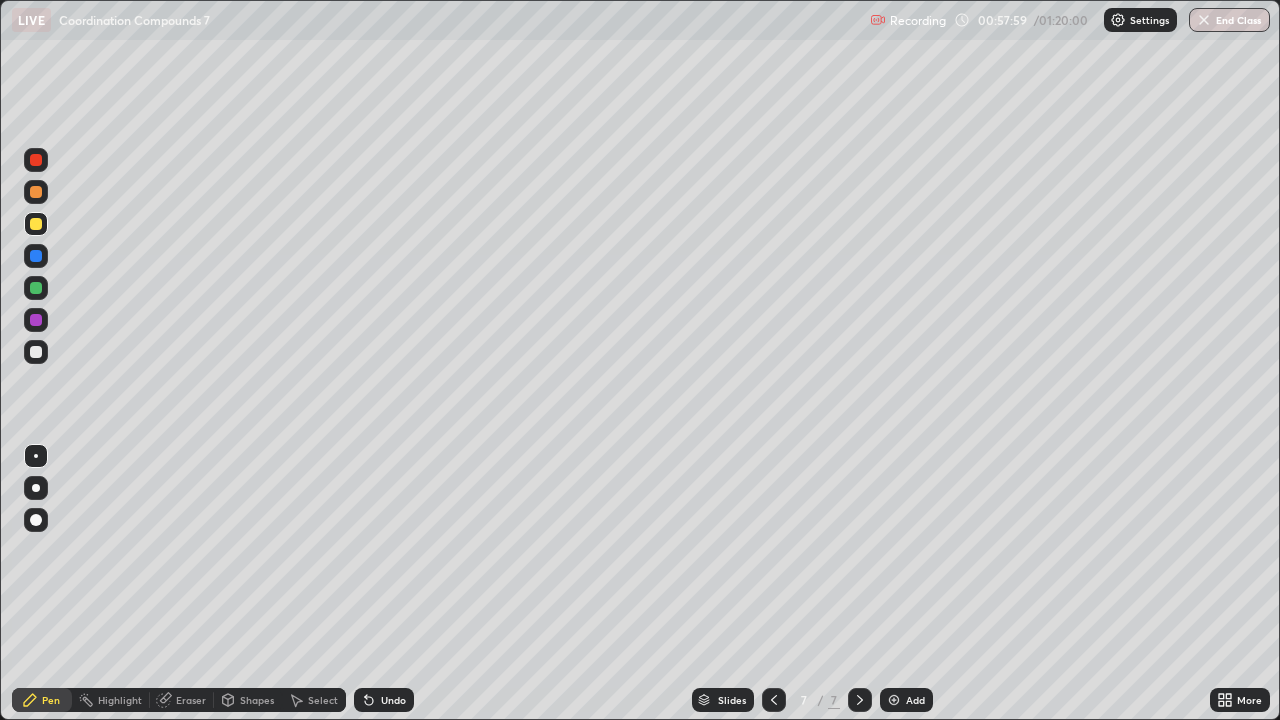 click at bounding box center (36, 288) 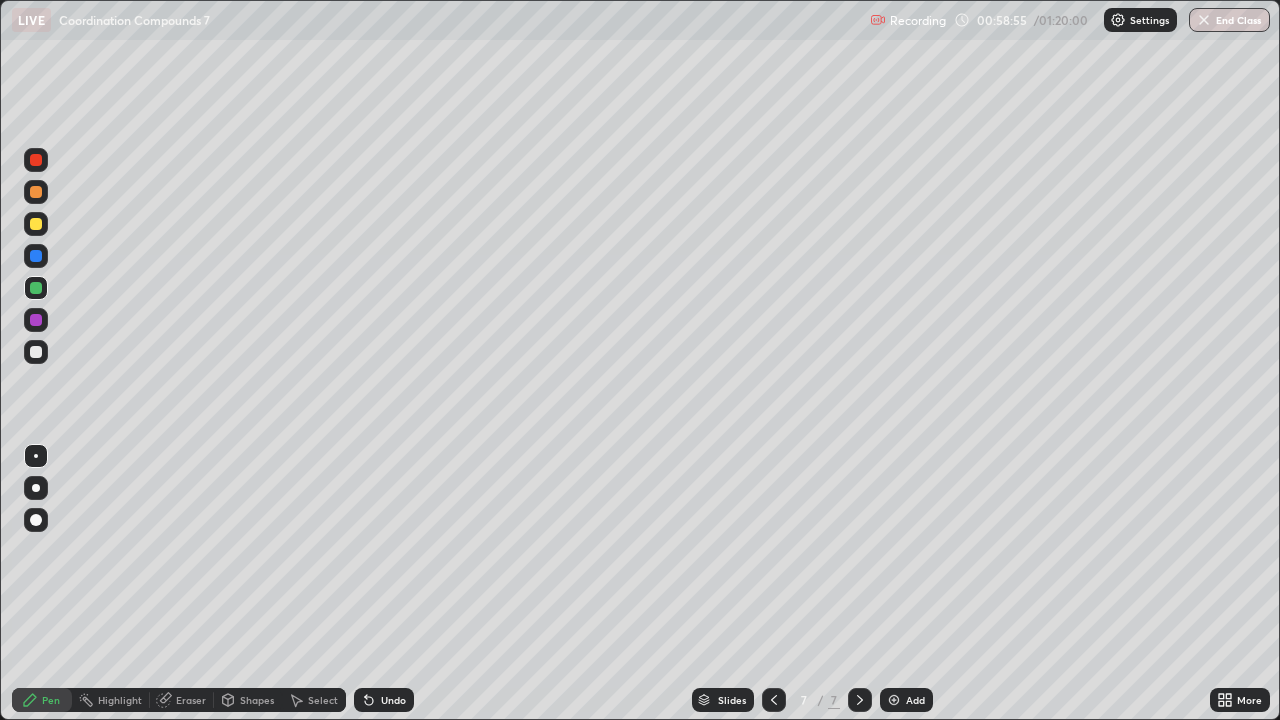 click at bounding box center (36, 224) 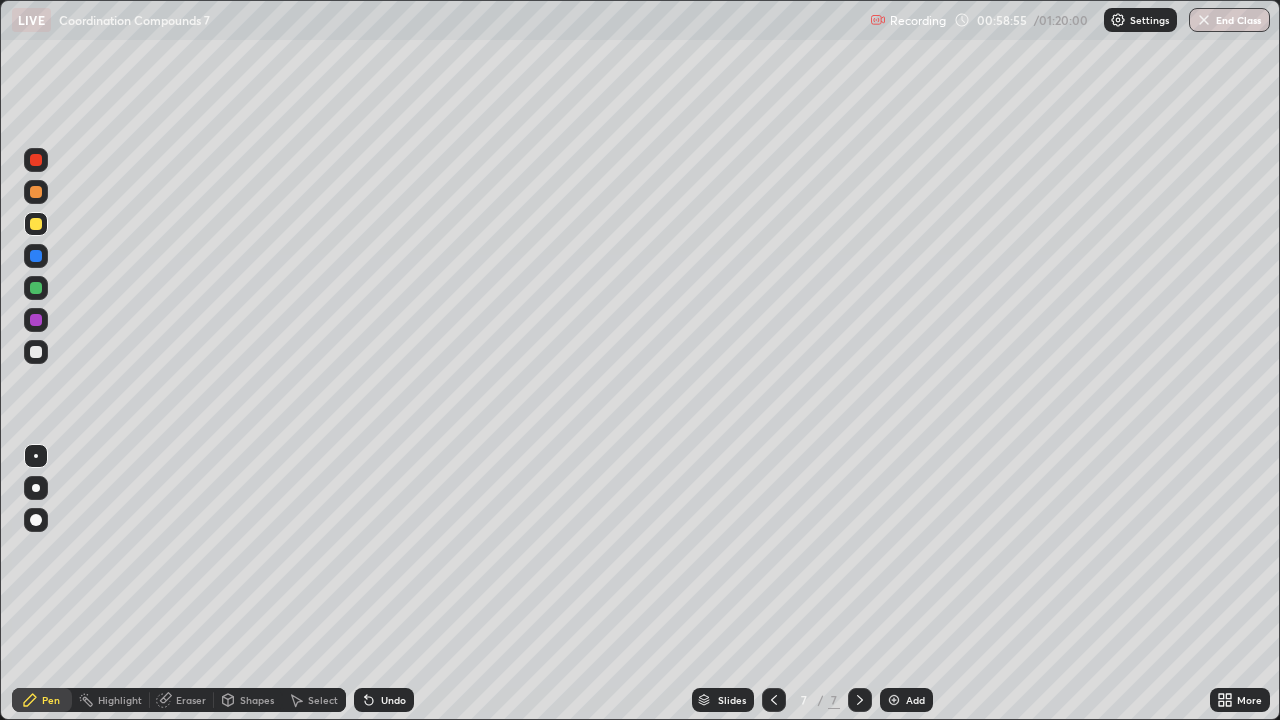 click at bounding box center (36, 224) 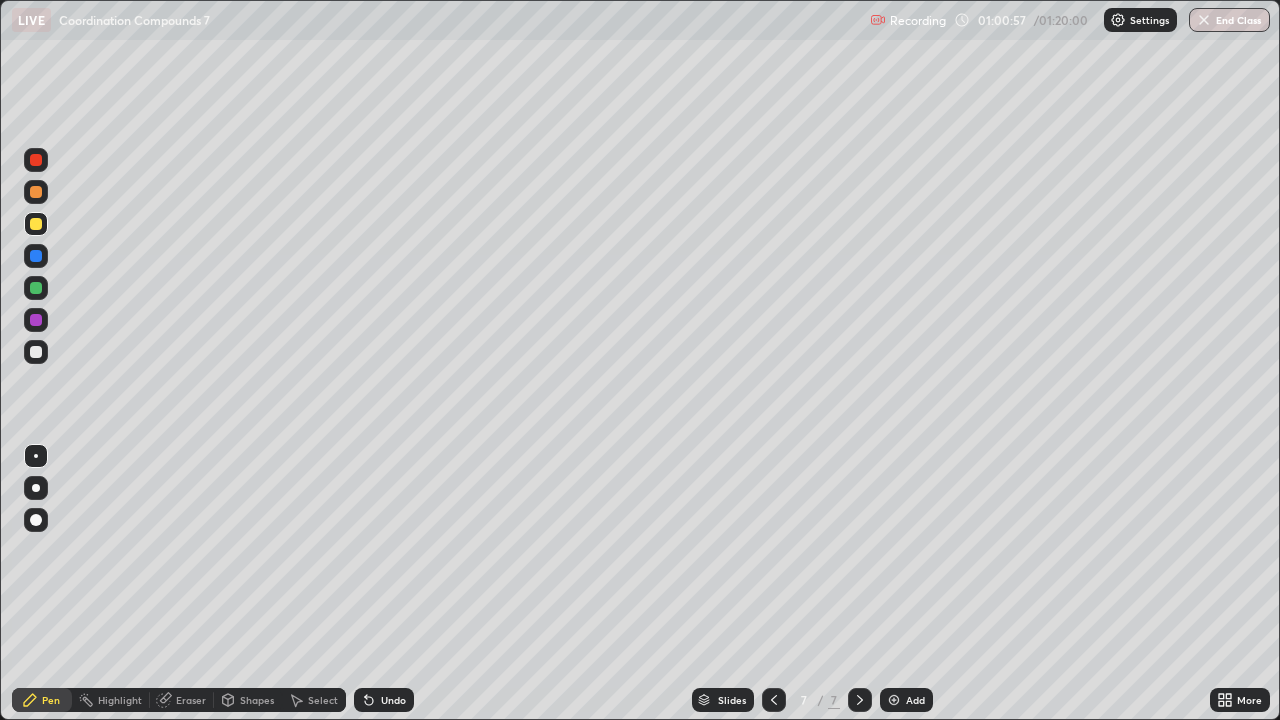 click on "Eraser" at bounding box center [191, 700] 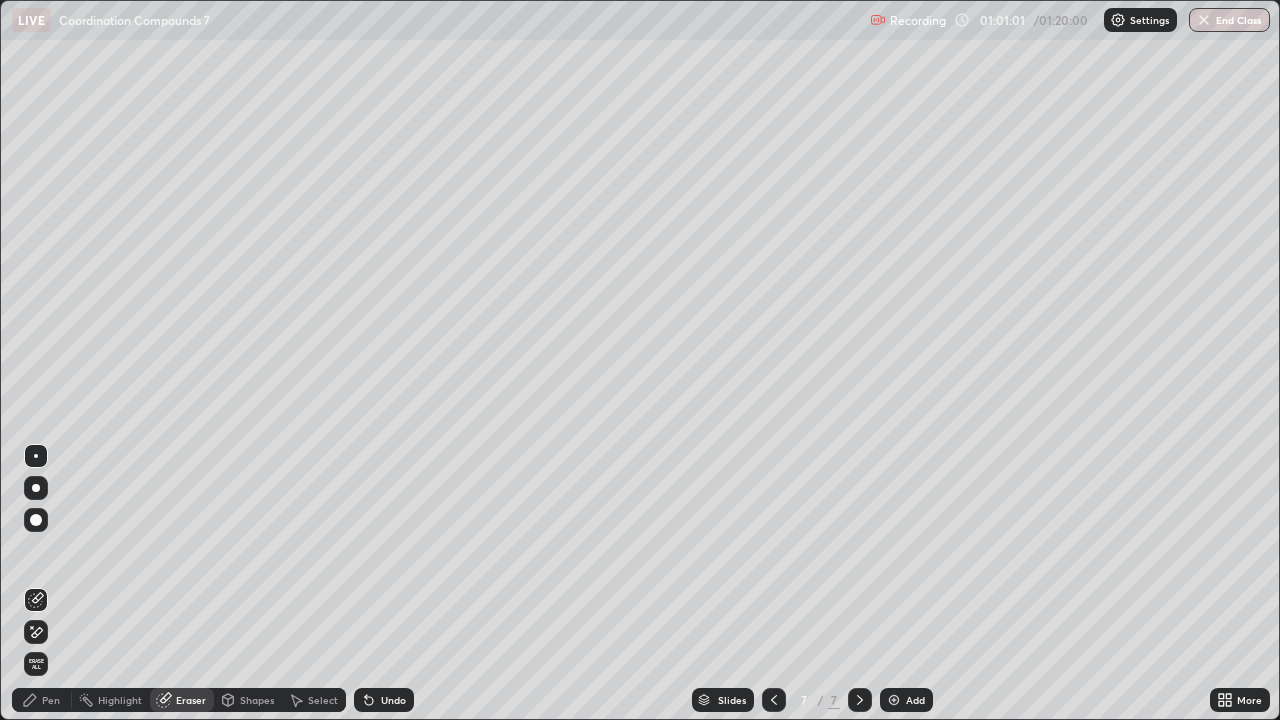 click on "Pen" at bounding box center (51, 700) 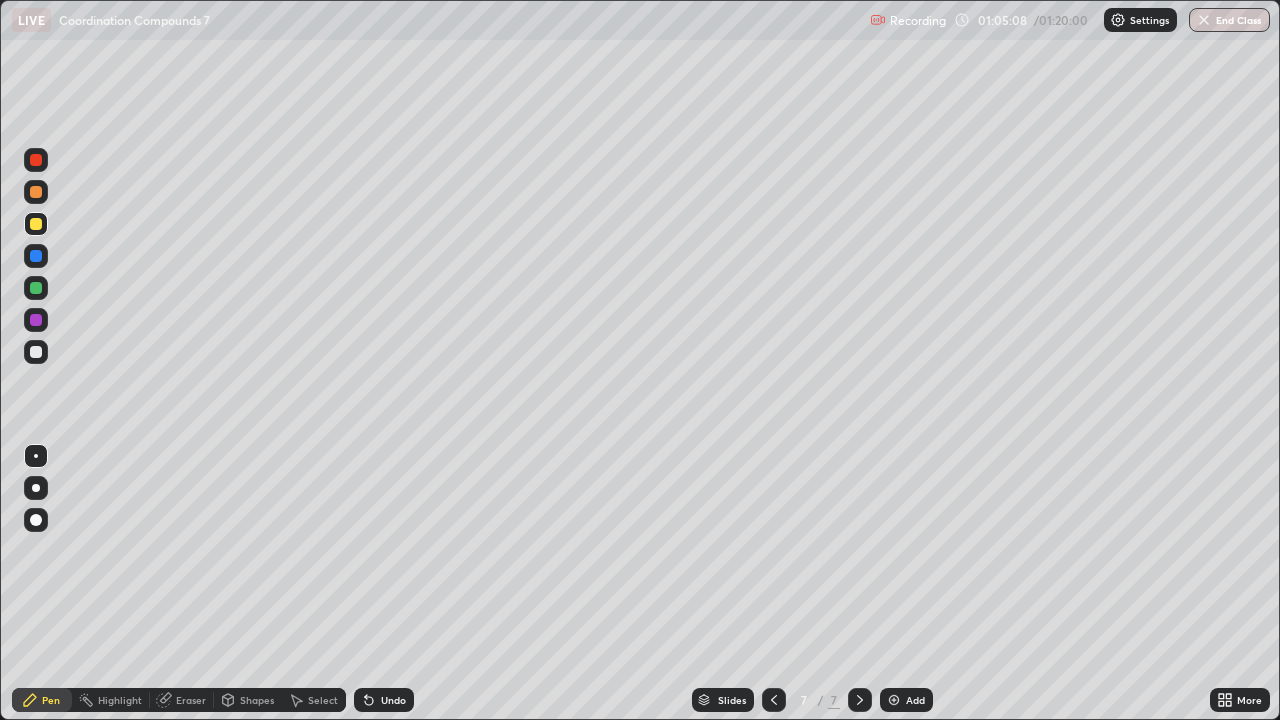 click on "Eraser" at bounding box center (191, 700) 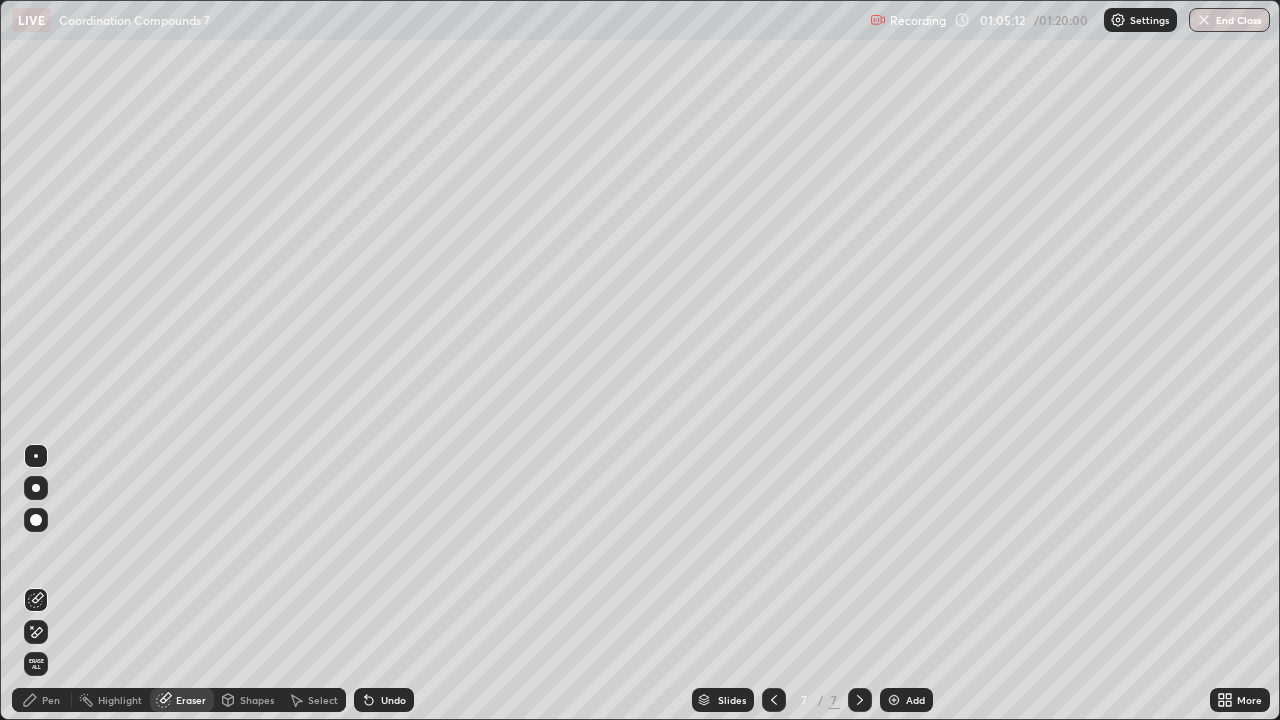 click on "Pen" at bounding box center [51, 700] 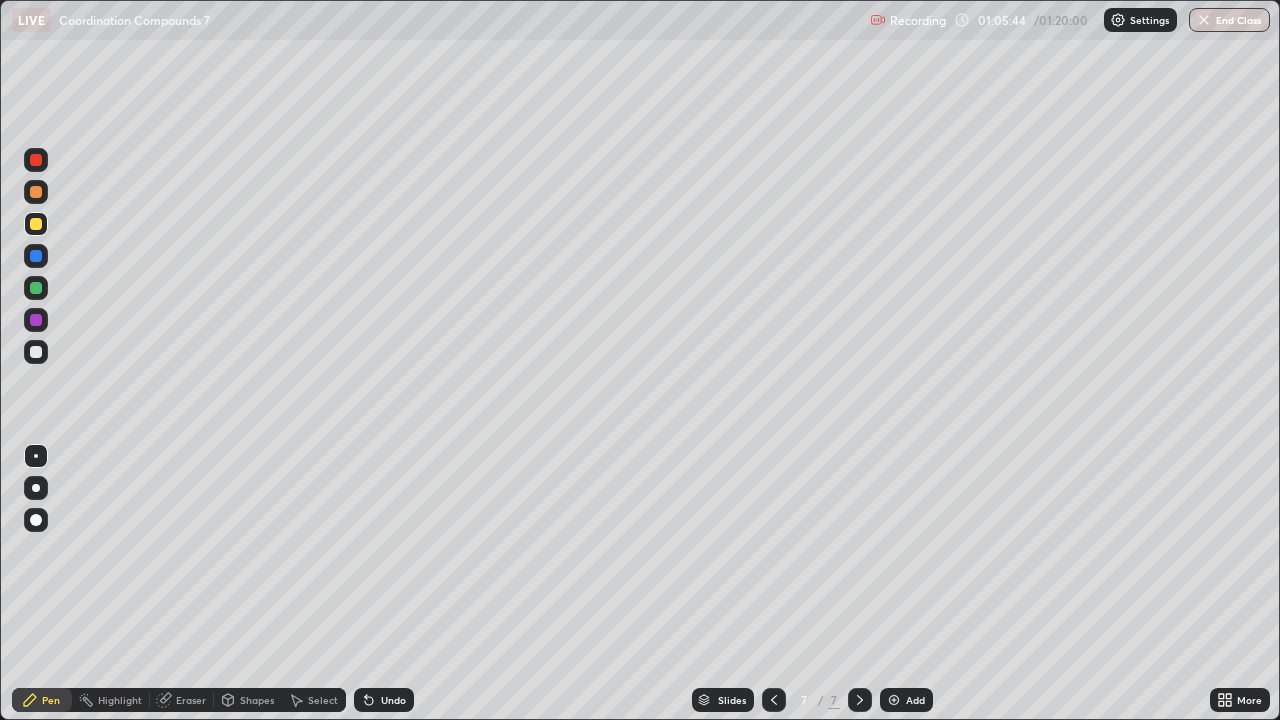 click on "Eraser" at bounding box center [191, 700] 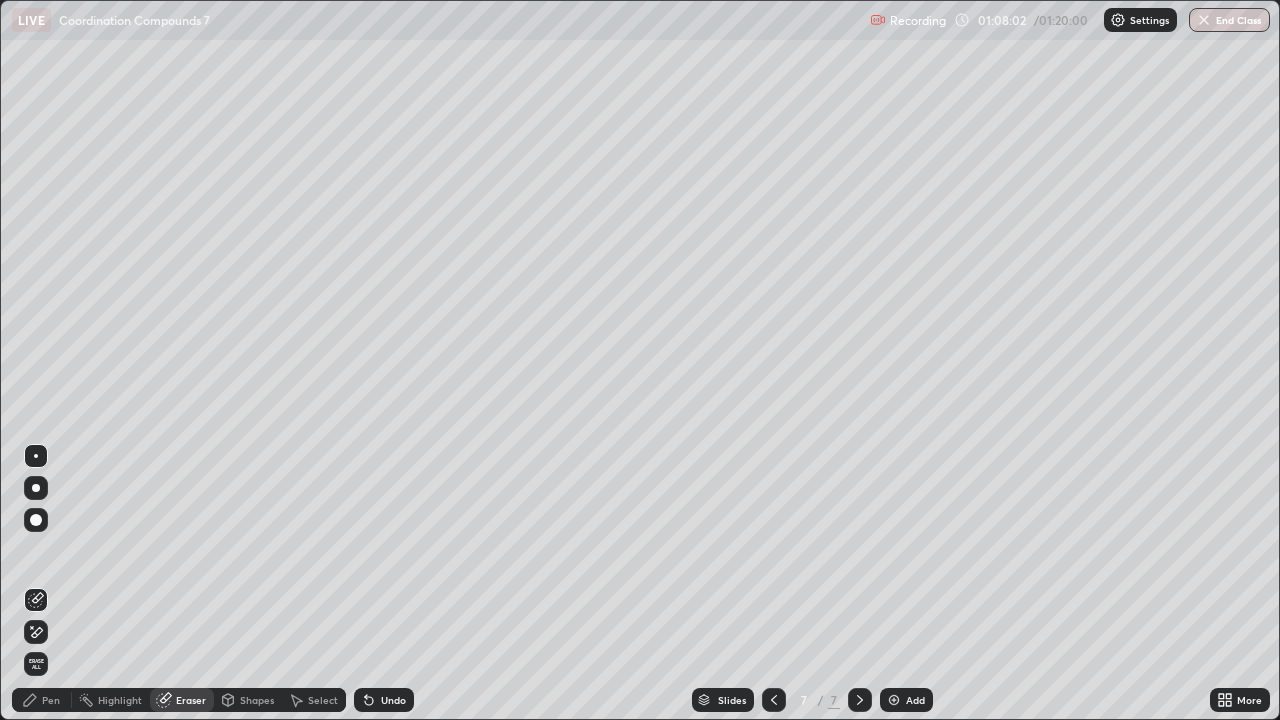 click on "Pen" at bounding box center (51, 700) 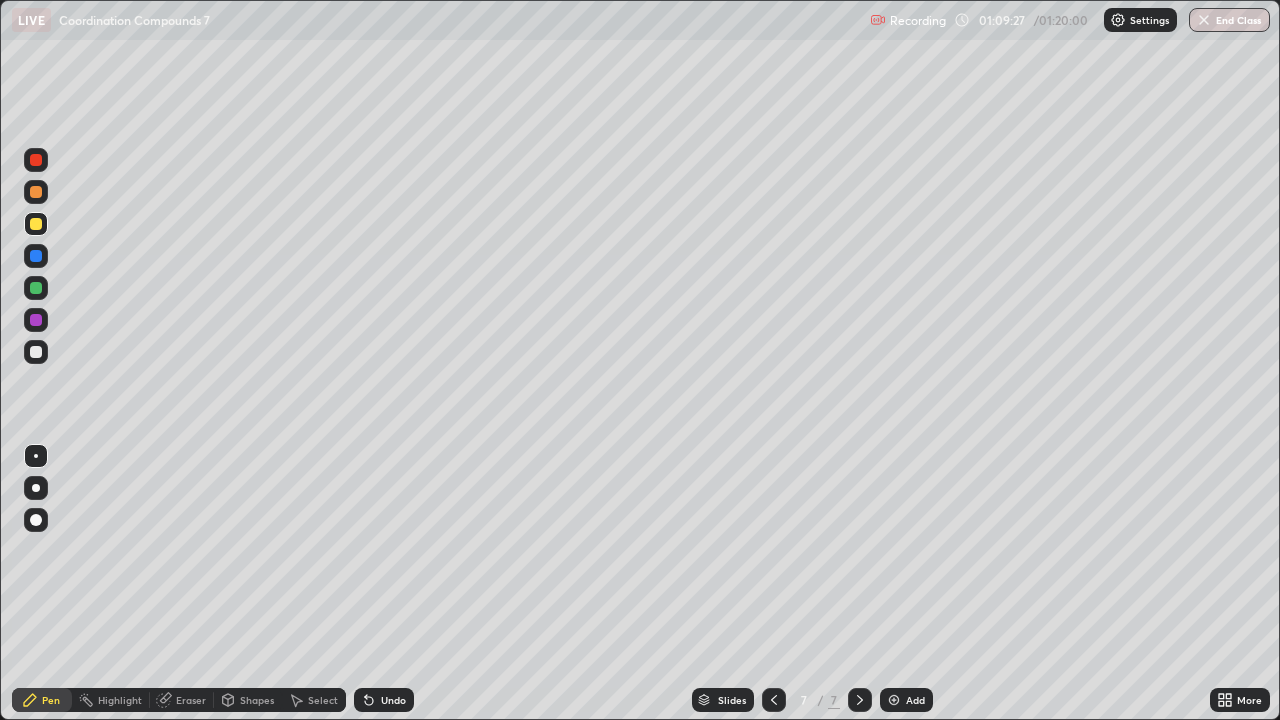 click 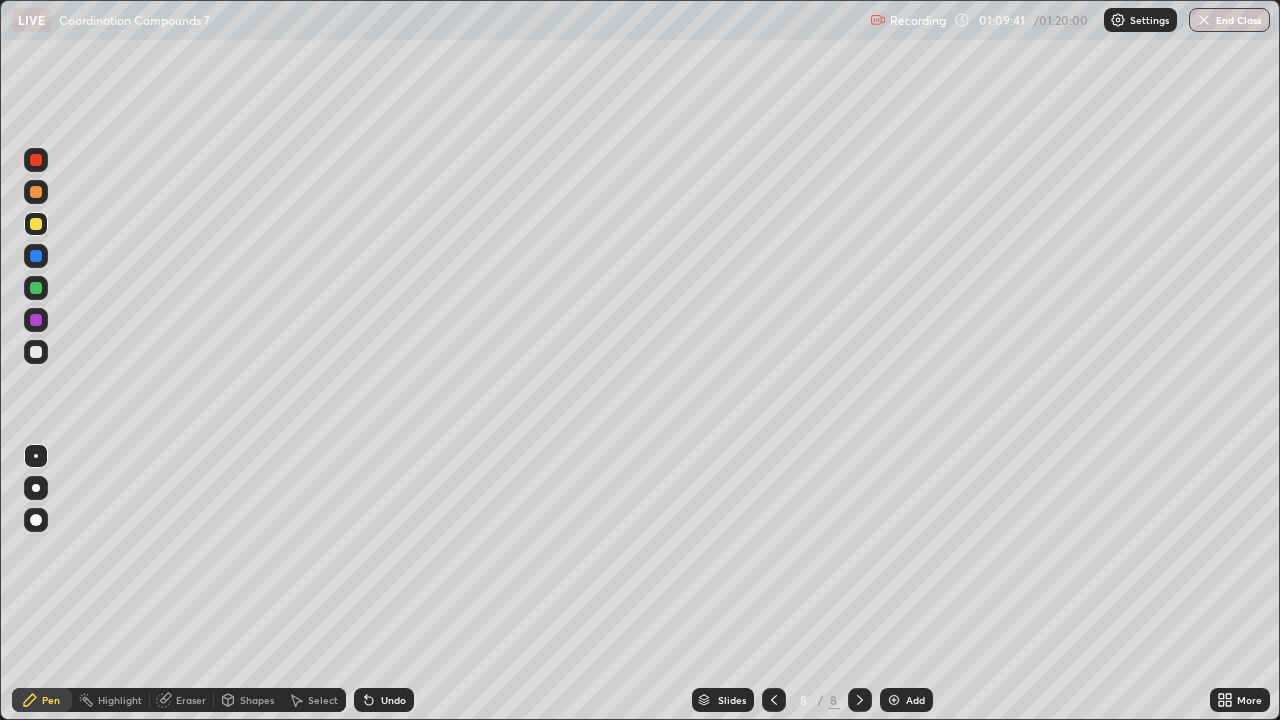 click at bounding box center [36, 192] 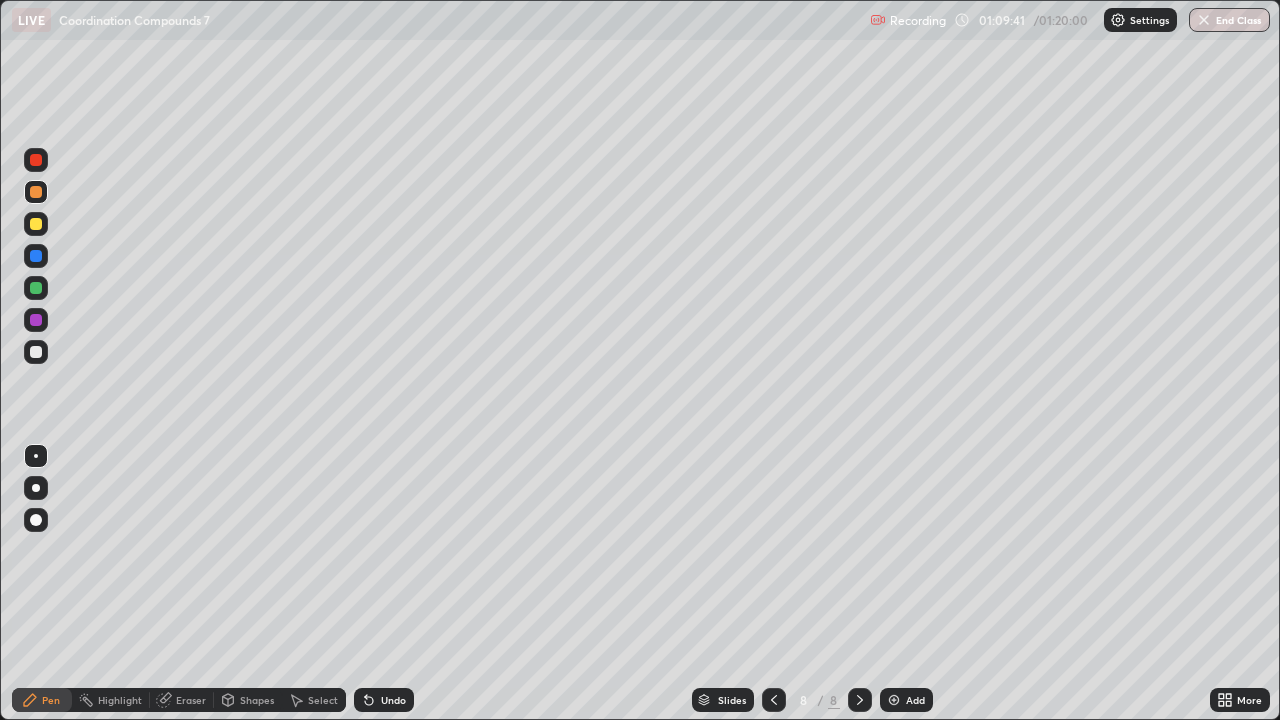 click at bounding box center (36, 192) 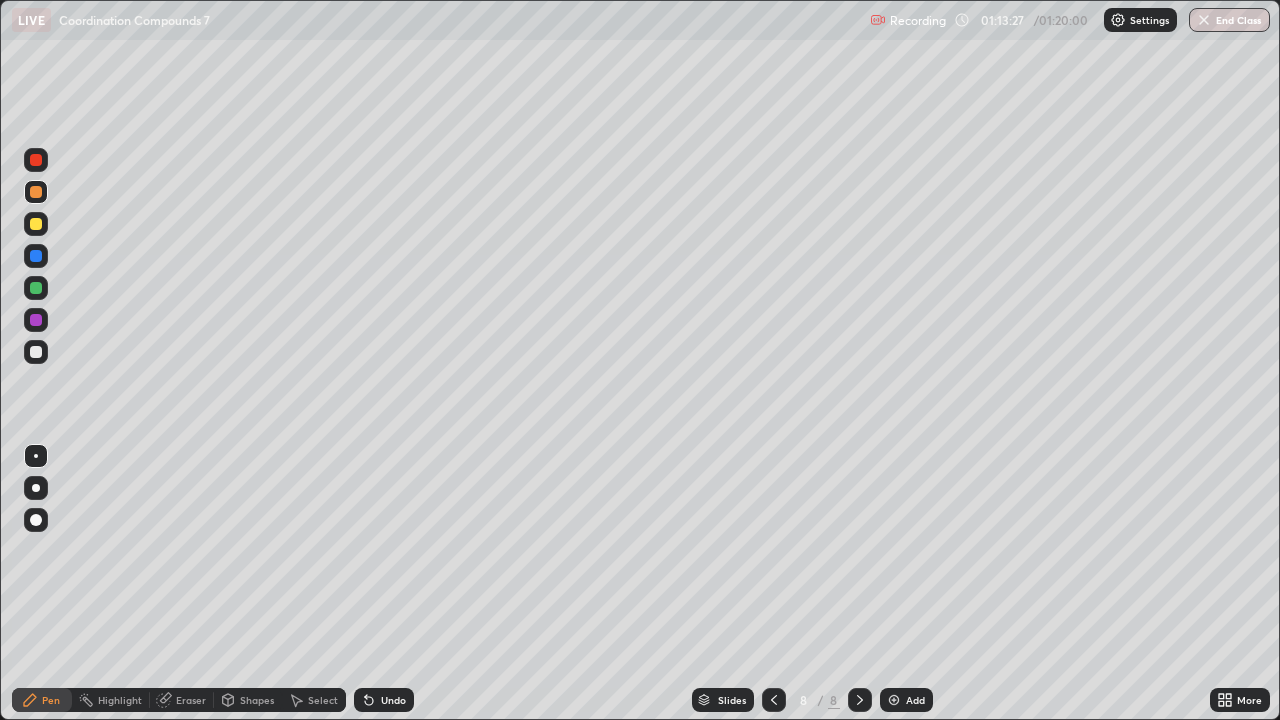 click on "Eraser" at bounding box center (191, 700) 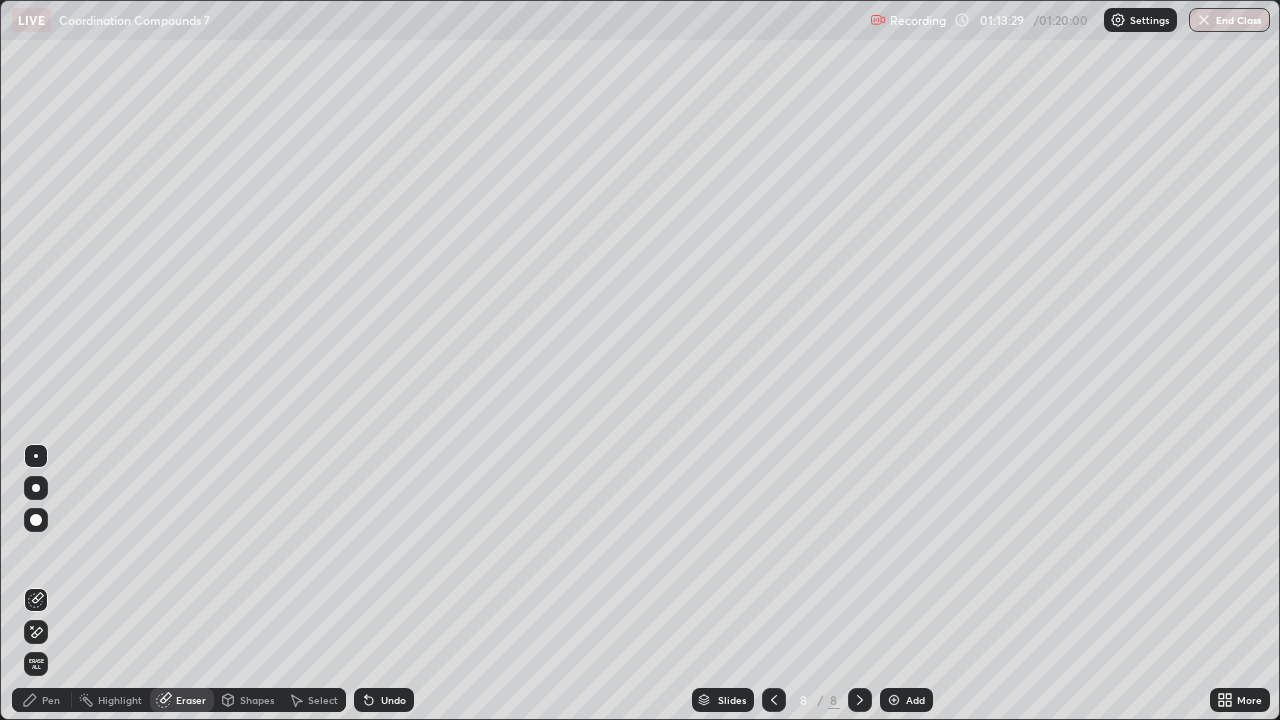 click on "Pen" at bounding box center (51, 700) 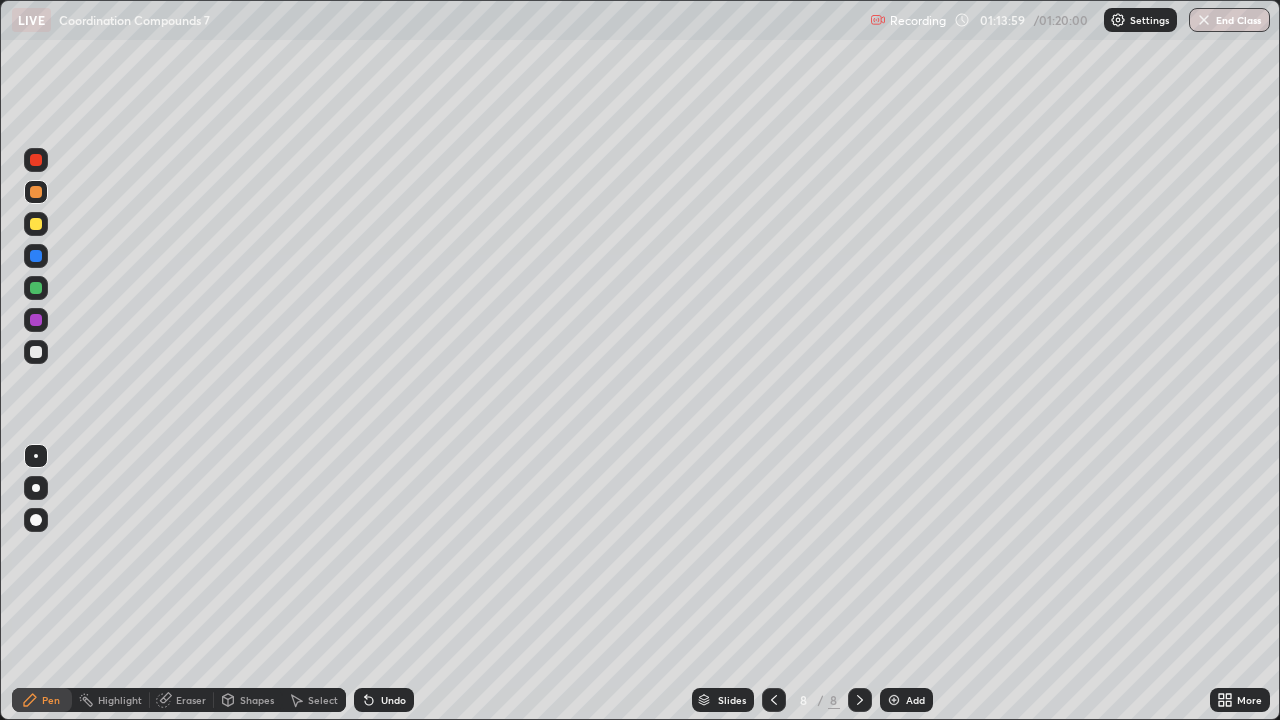 click on "End Class" at bounding box center [1229, 20] 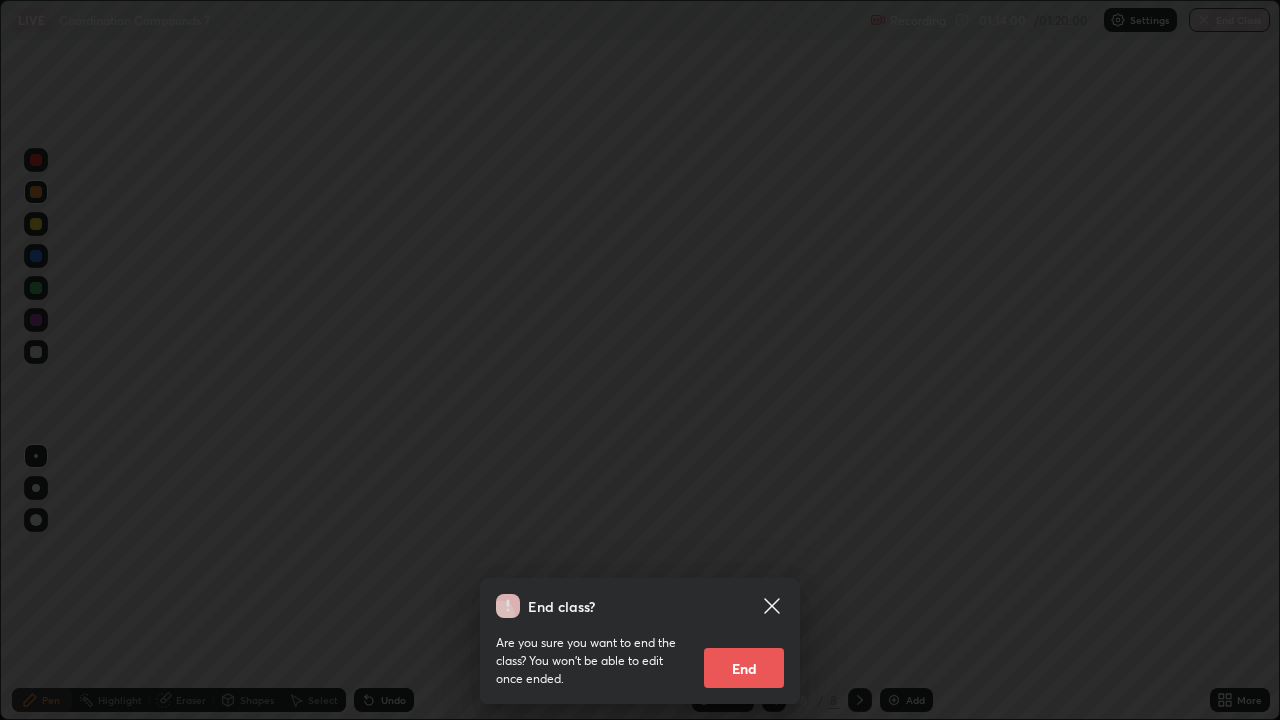 click on "End" at bounding box center [744, 668] 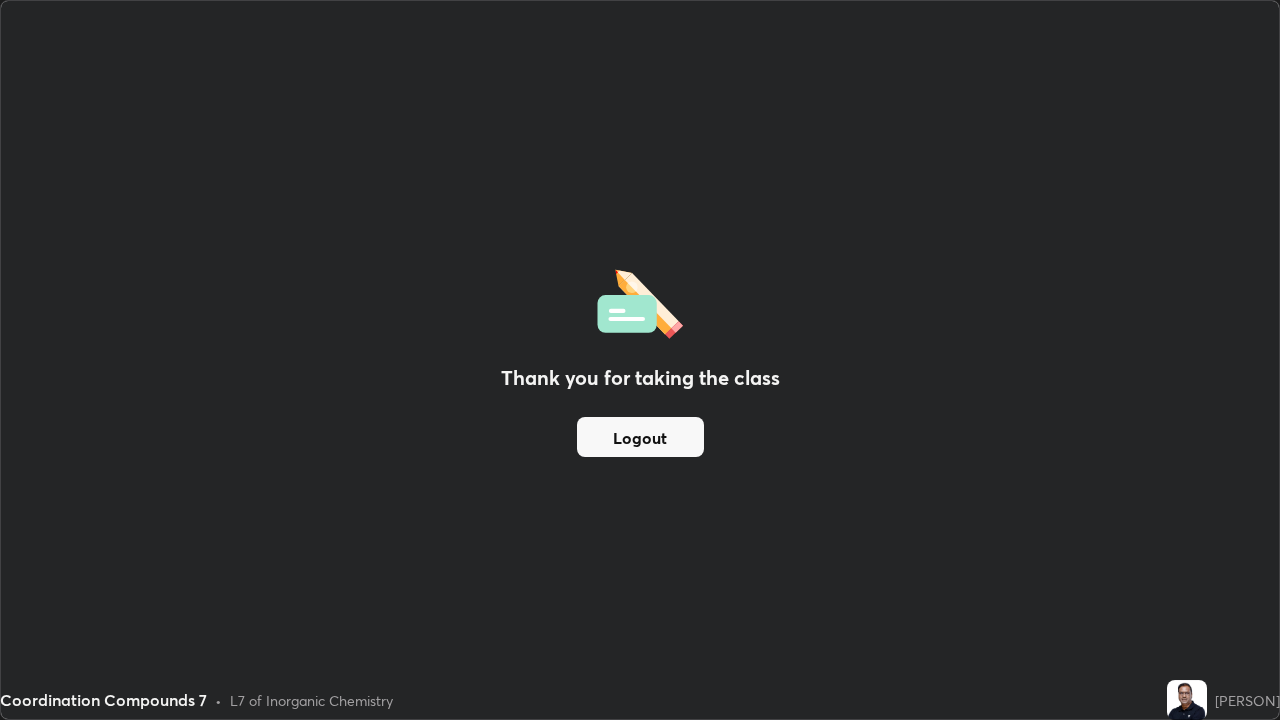 click on "Logout" at bounding box center [640, 437] 